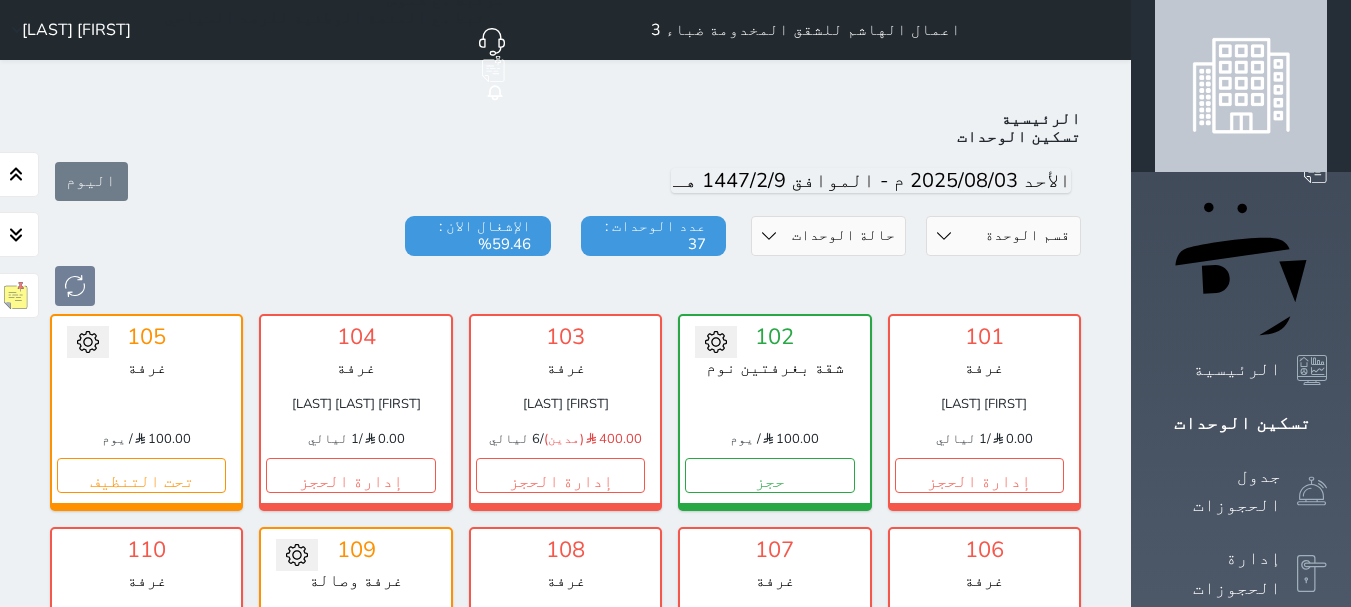 click on "[FIRST] [LAST]" at bounding box center (774, 1472) 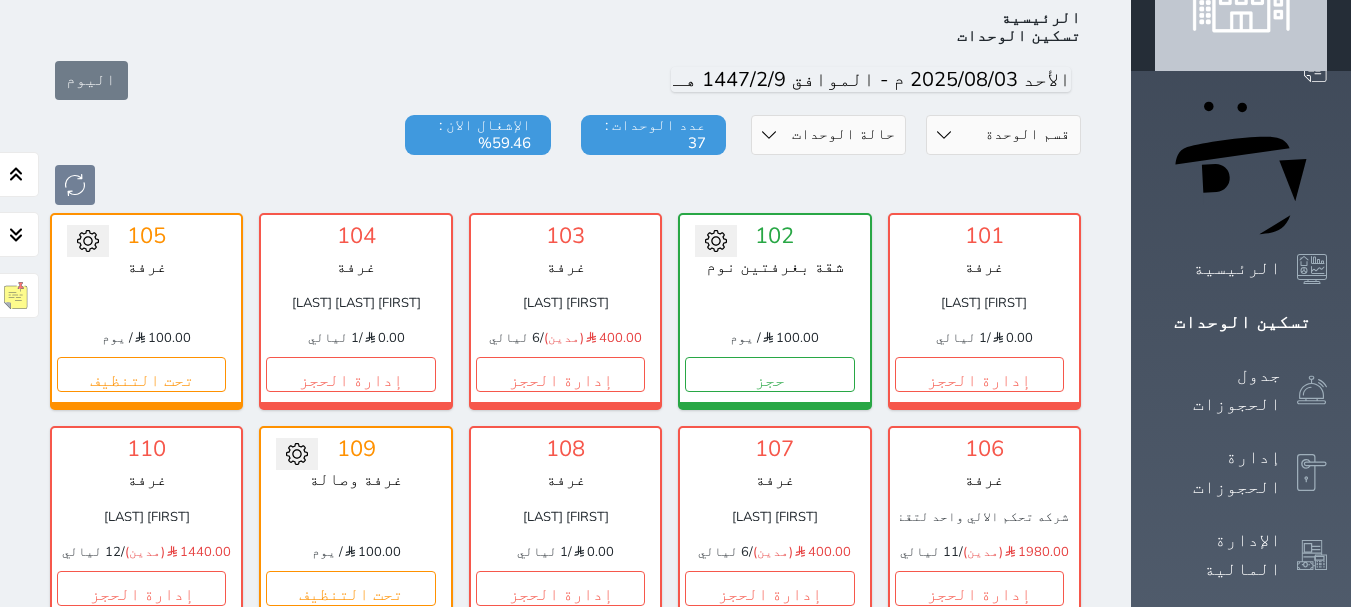 scroll, scrollTop: 0, scrollLeft: 0, axis: both 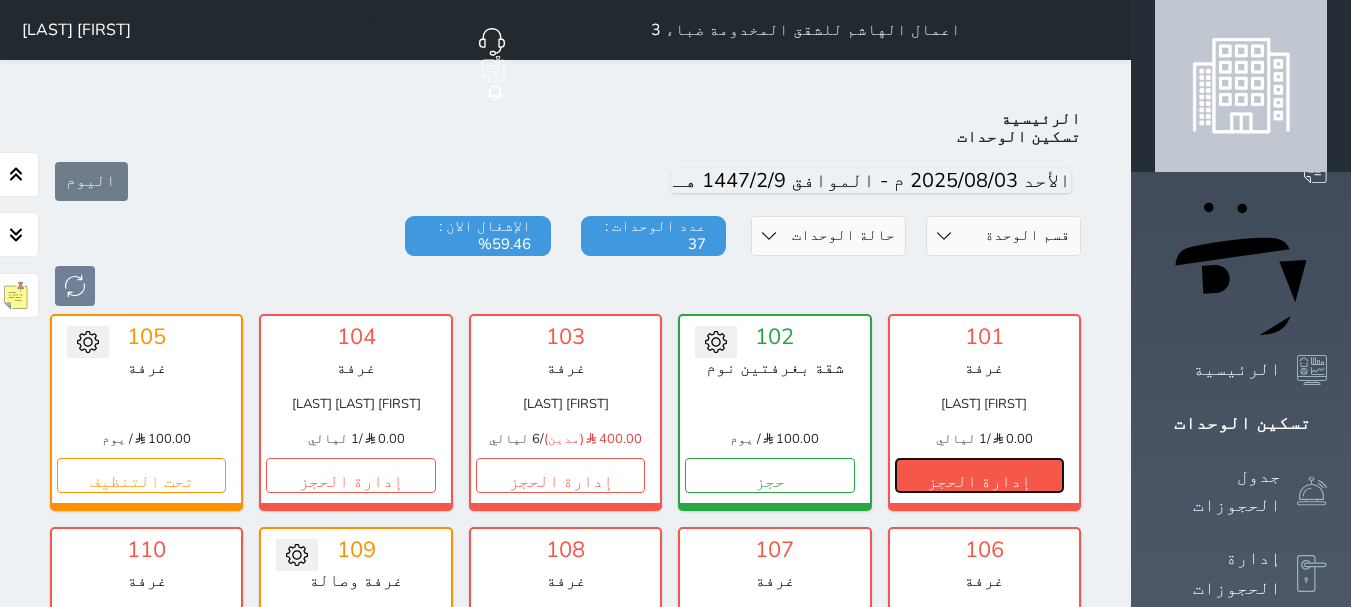 click on "إدارة الحجز" at bounding box center [979, 475] 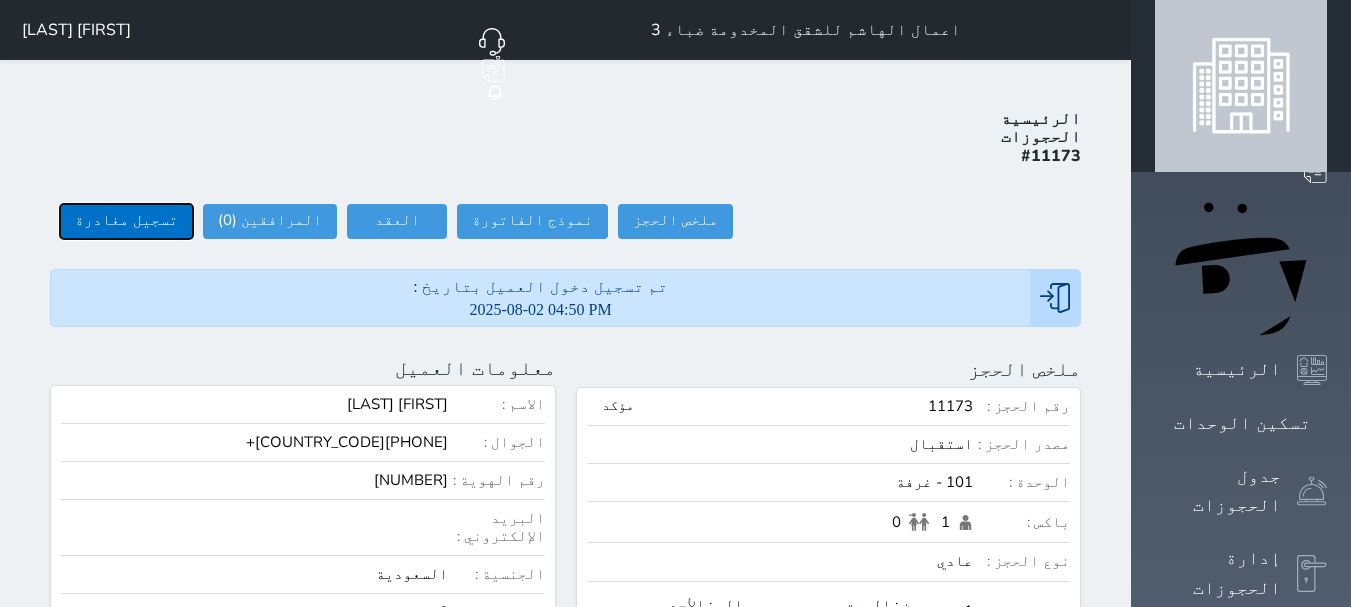 click on "تسجيل مغادرة" at bounding box center (126, 221) 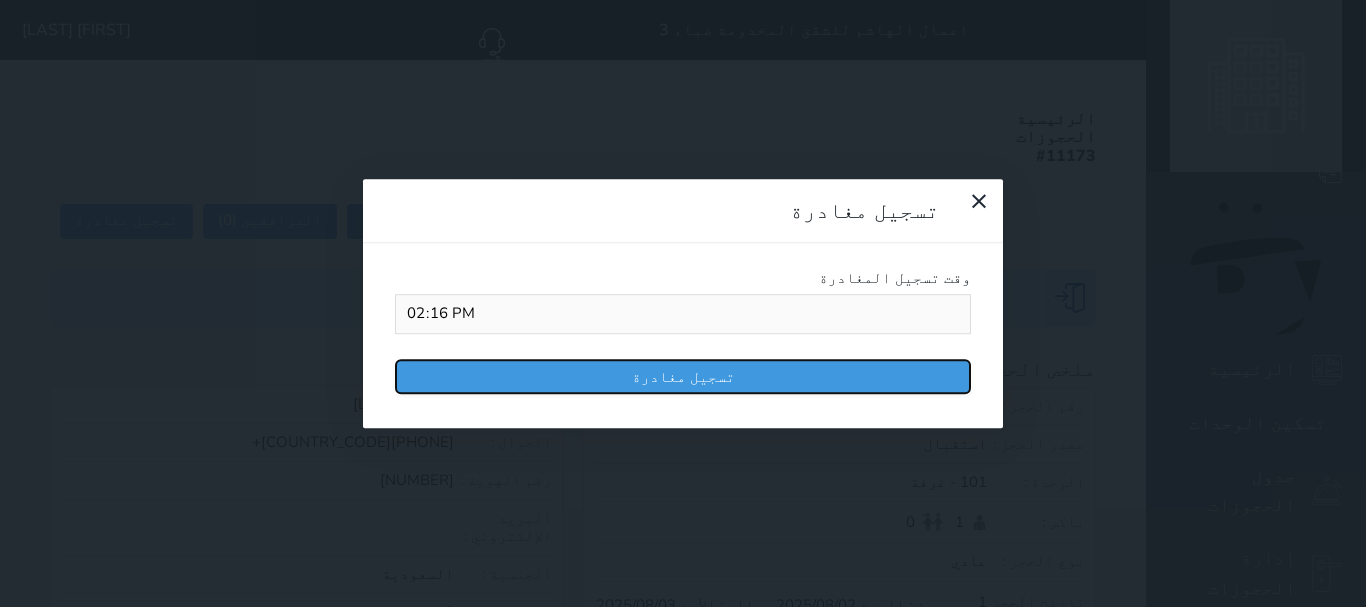 click on "تسجيل مغادرة" at bounding box center (683, 376) 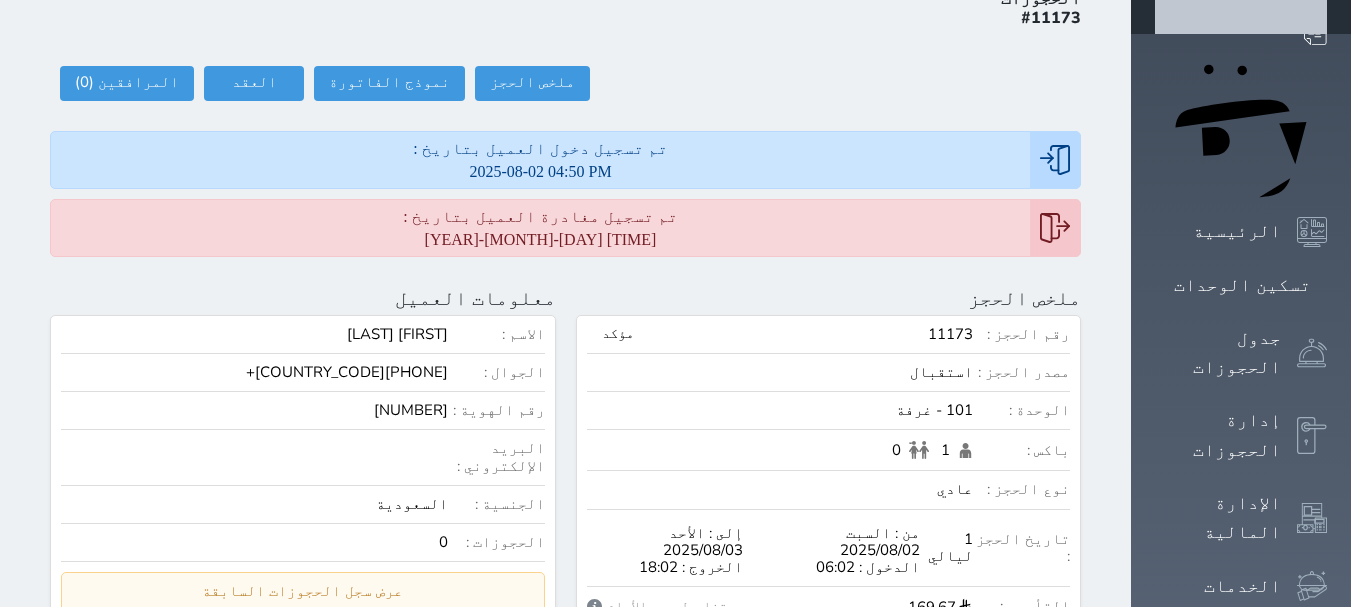 scroll, scrollTop: 0, scrollLeft: 0, axis: both 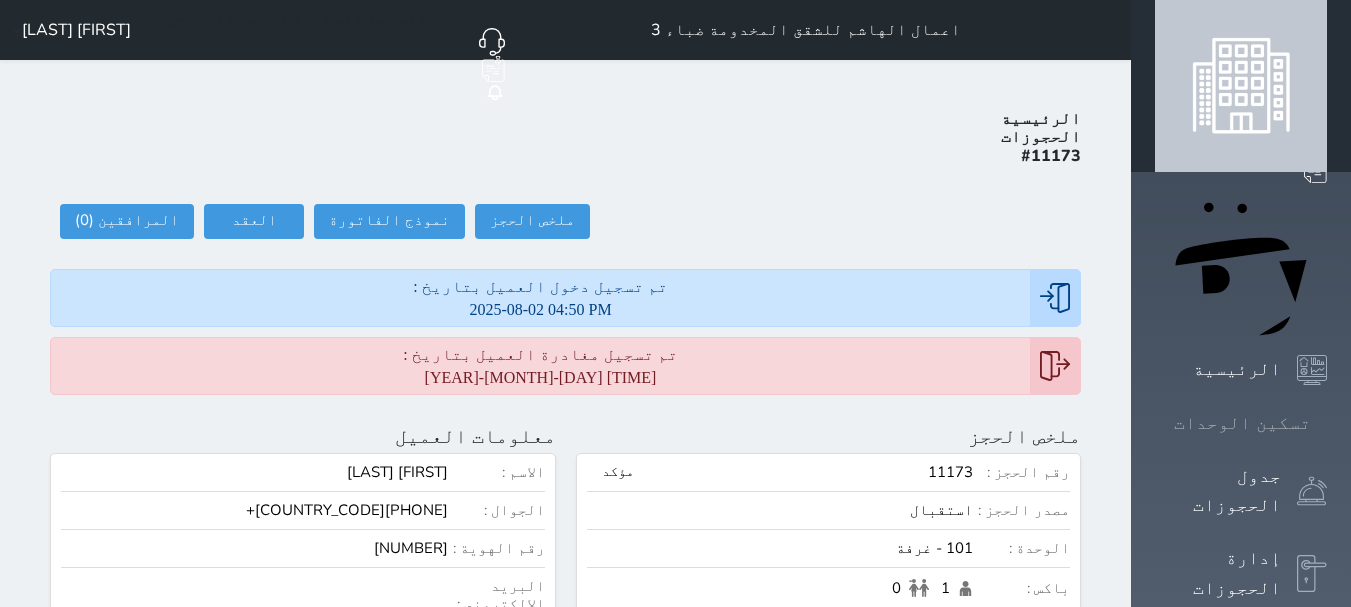 click on "تسكين الوحدات" at bounding box center [1242, 423] 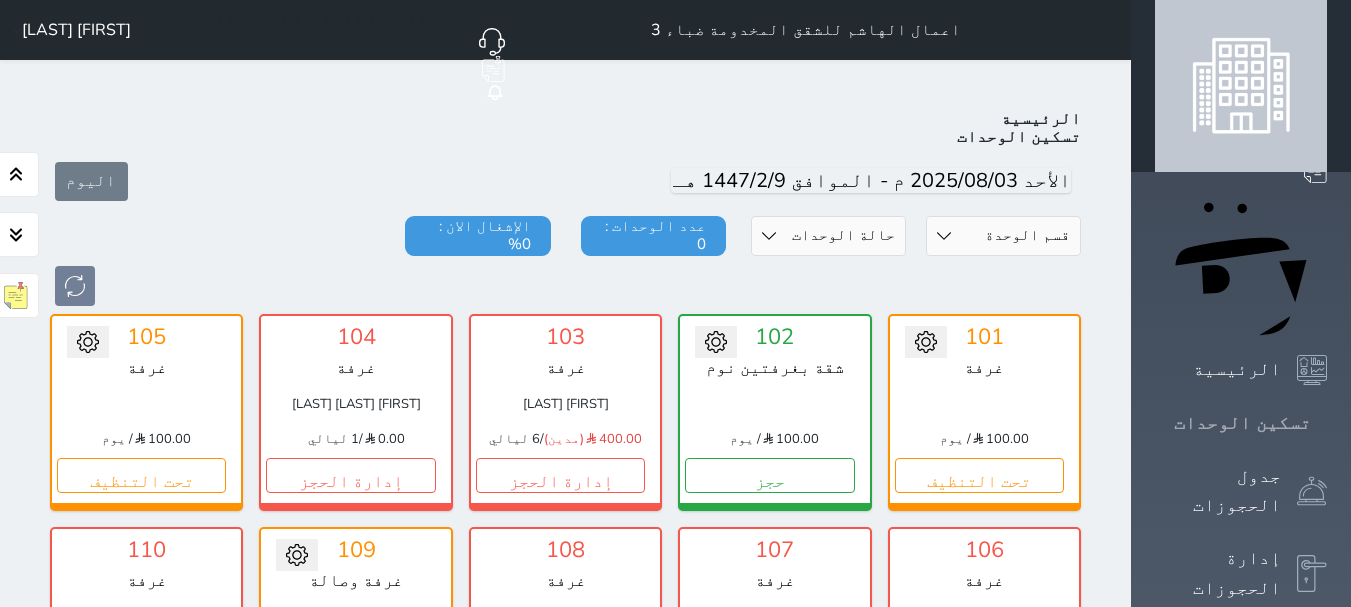 scroll, scrollTop: 78, scrollLeft: 0, axis: vertical 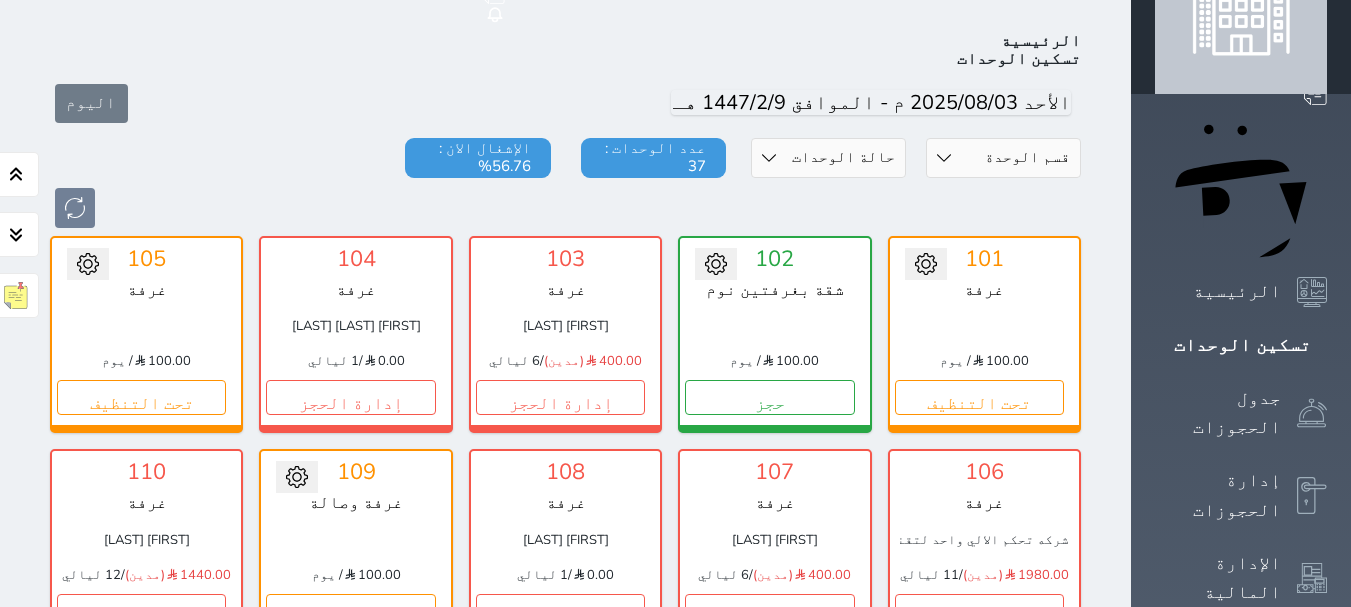 drag, startPoint x: 759, startPoint y: 282, endPoint x: 910, endPoint y: 155, distance: 197.30687 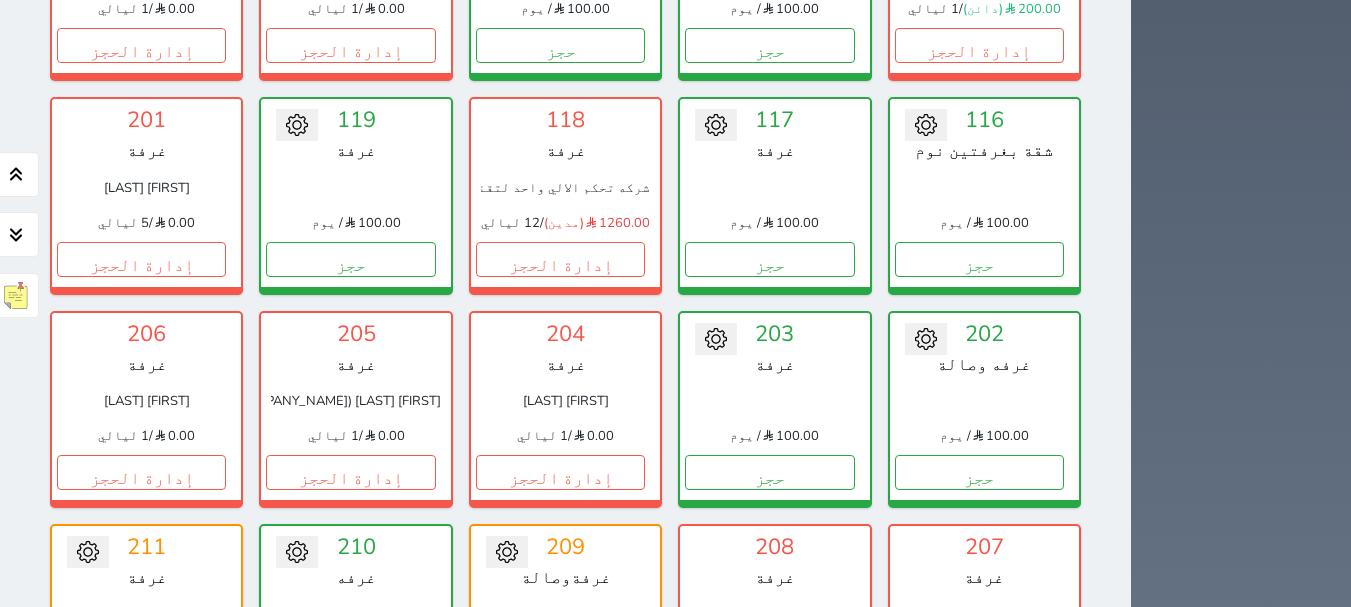scroll, scrollTop: 878, scrollLeft: 0, axis: vertical 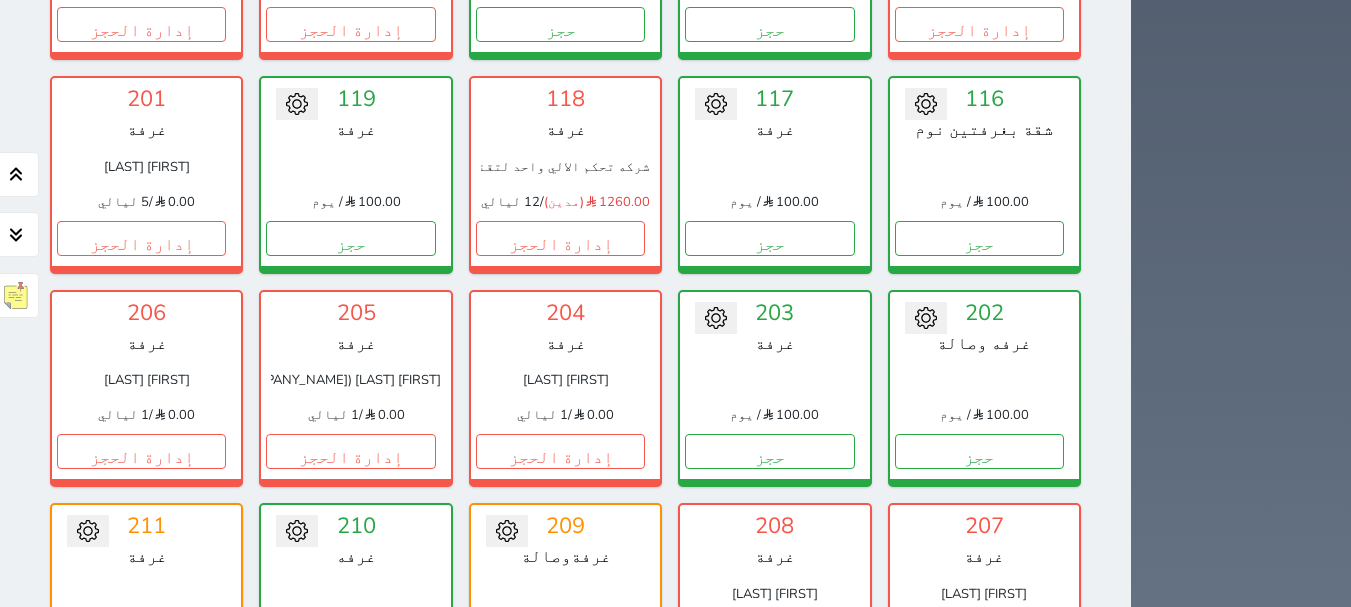 click on "إدارة الحجز" at bounding box center [769, 664] 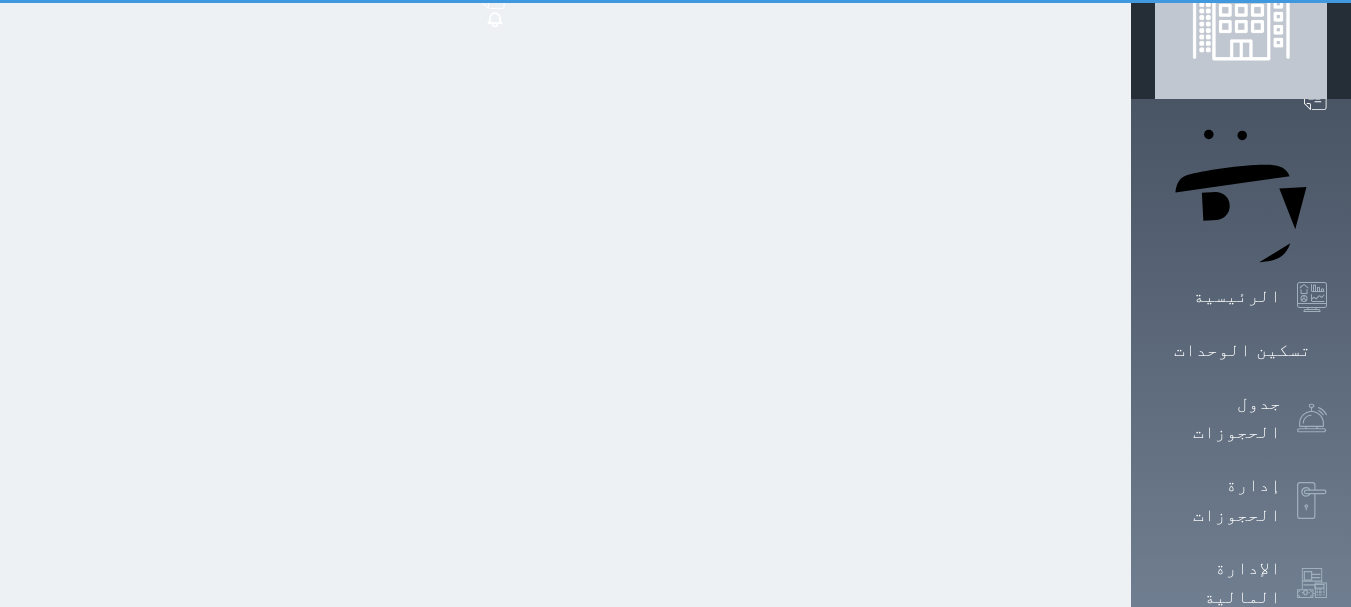 scroll, scrollTop: 0, scrollLeft: 0, axis: both 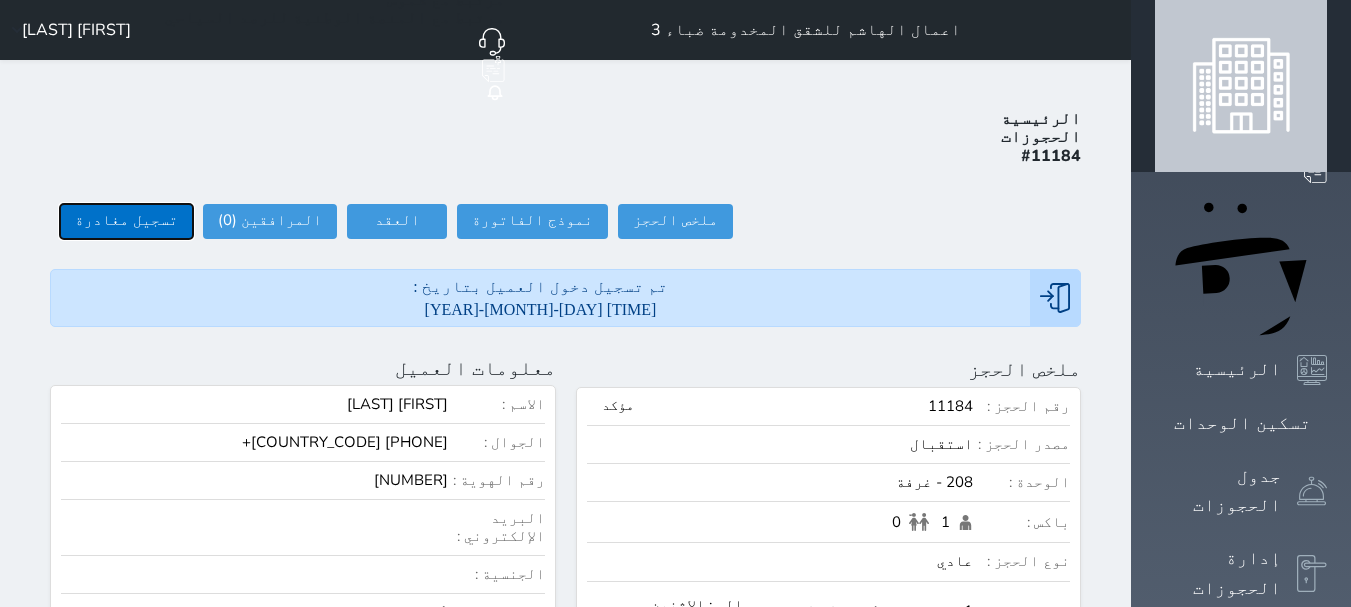 click on "تسجيل مغادرة" at bounding box center (126, 221) 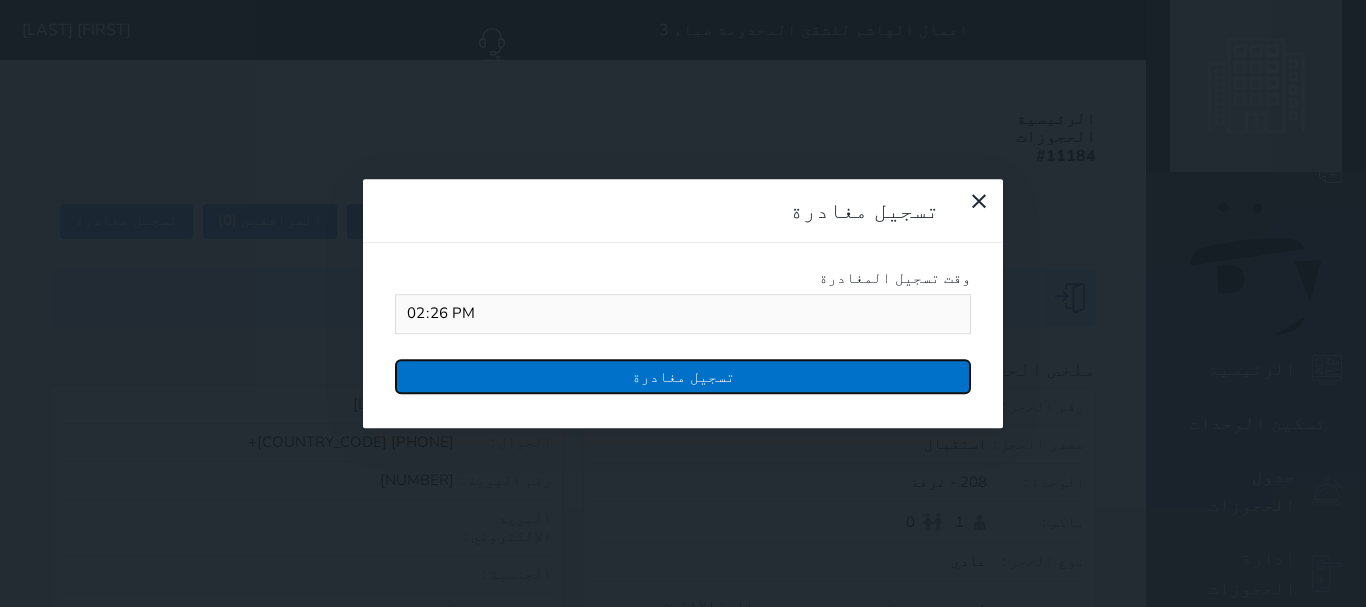 click on "تسجيل مغادرة" at bounding box center (683, 376) 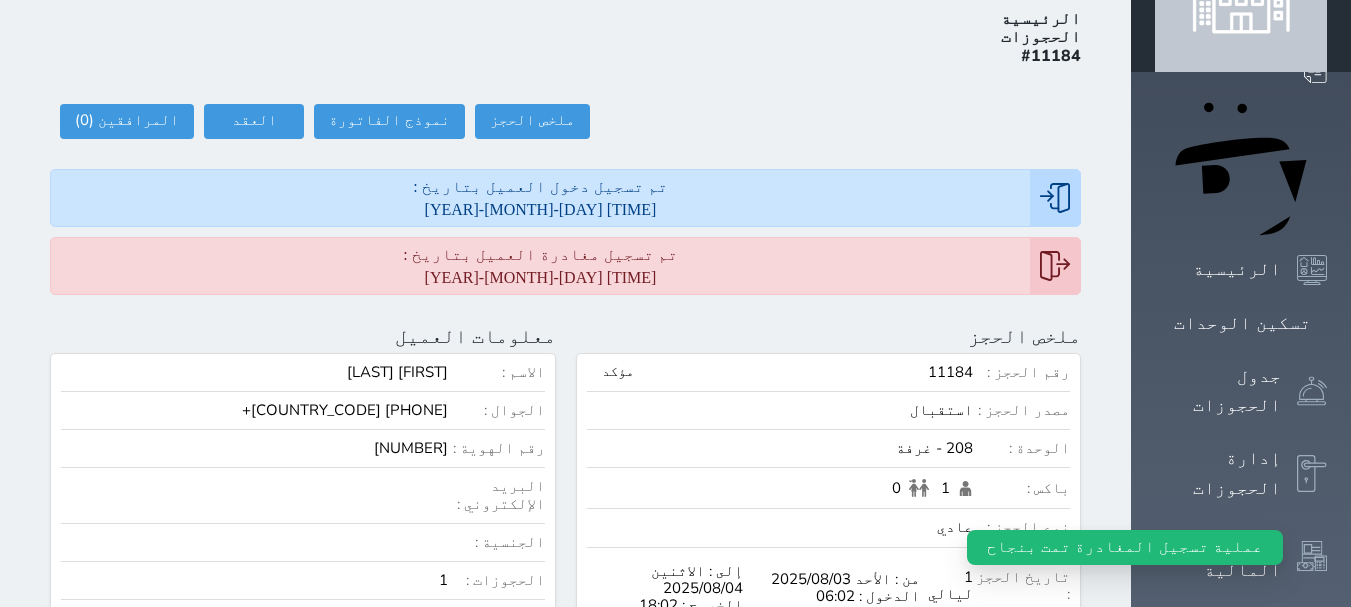 scroll, scrollTop: 0, scrollLeft: 0, axis: both 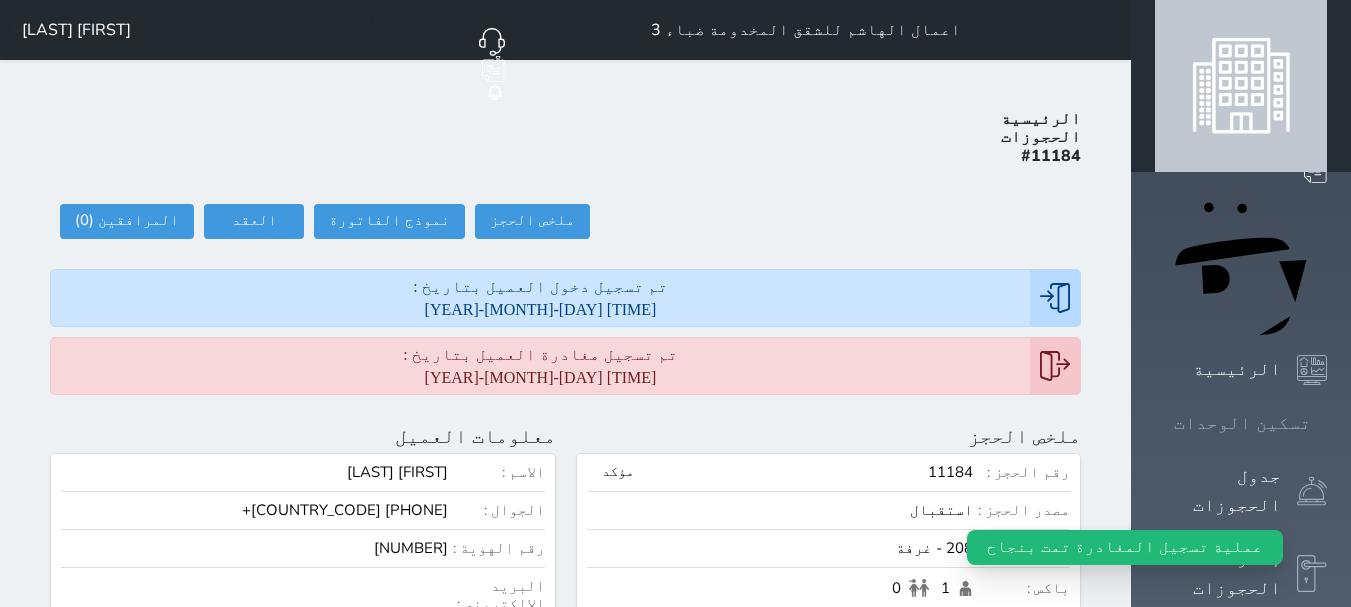 click on "تسكين الوحدات" at bounding box center (1242, 423) 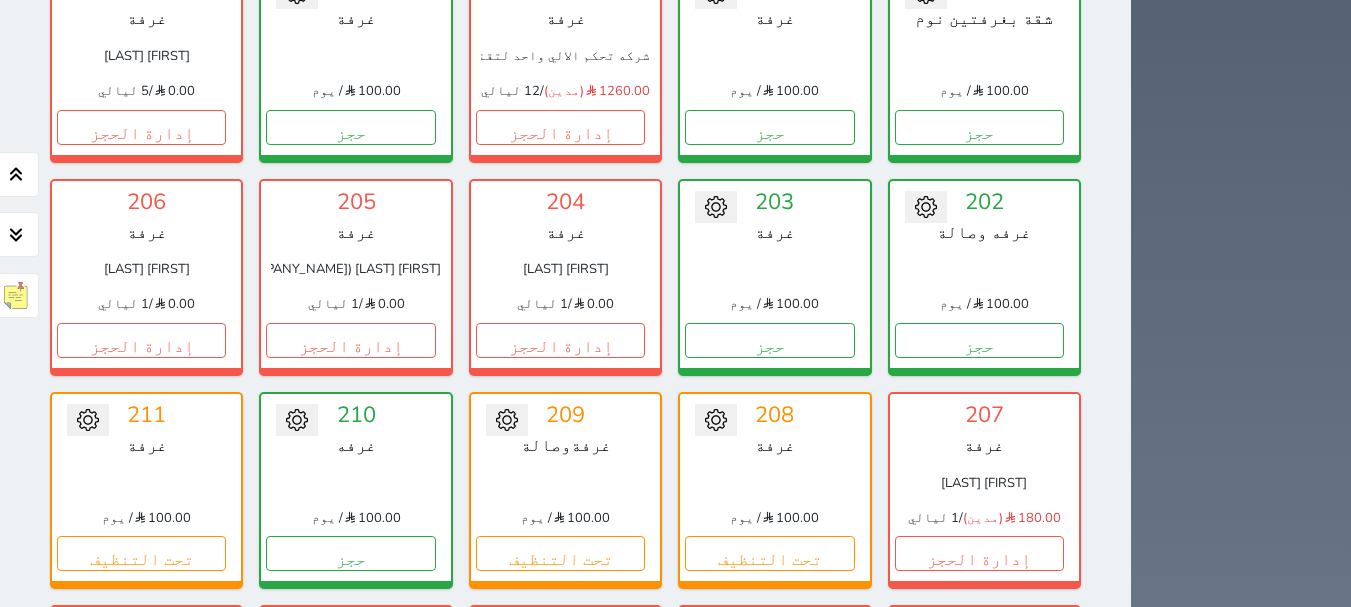 scroll, scrollTop: 1000, scrollLeft: 0, axis: vertical 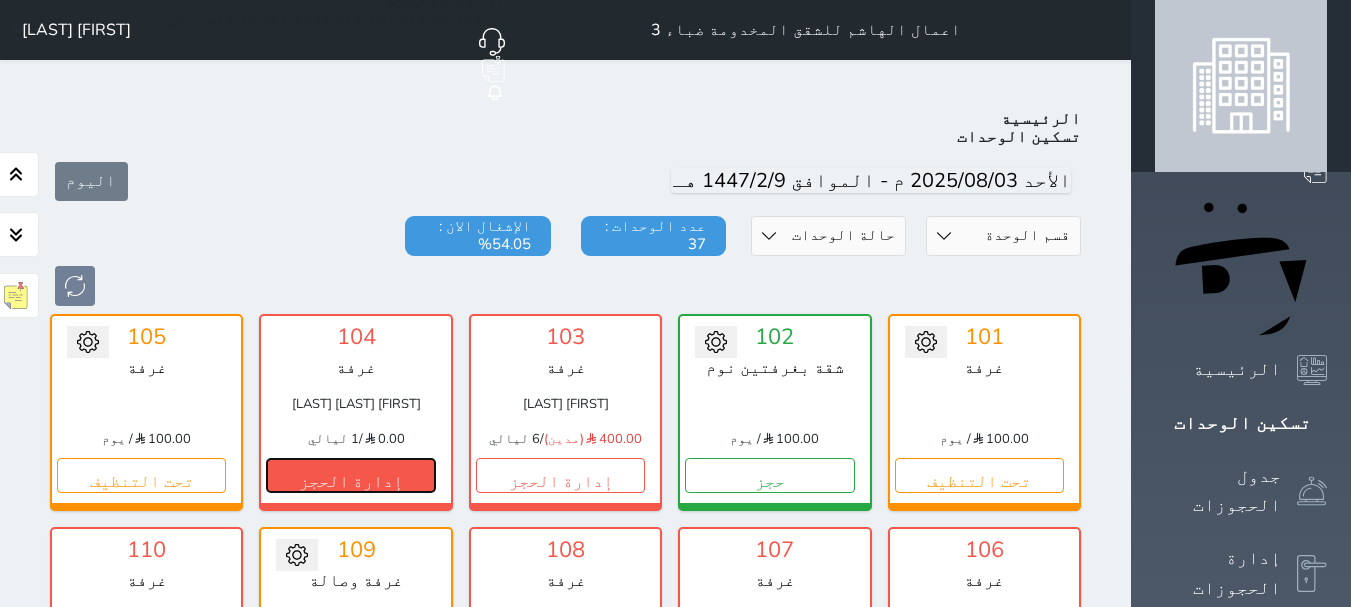 click on "إدارة الحجز" at bounding box center (350, 475) 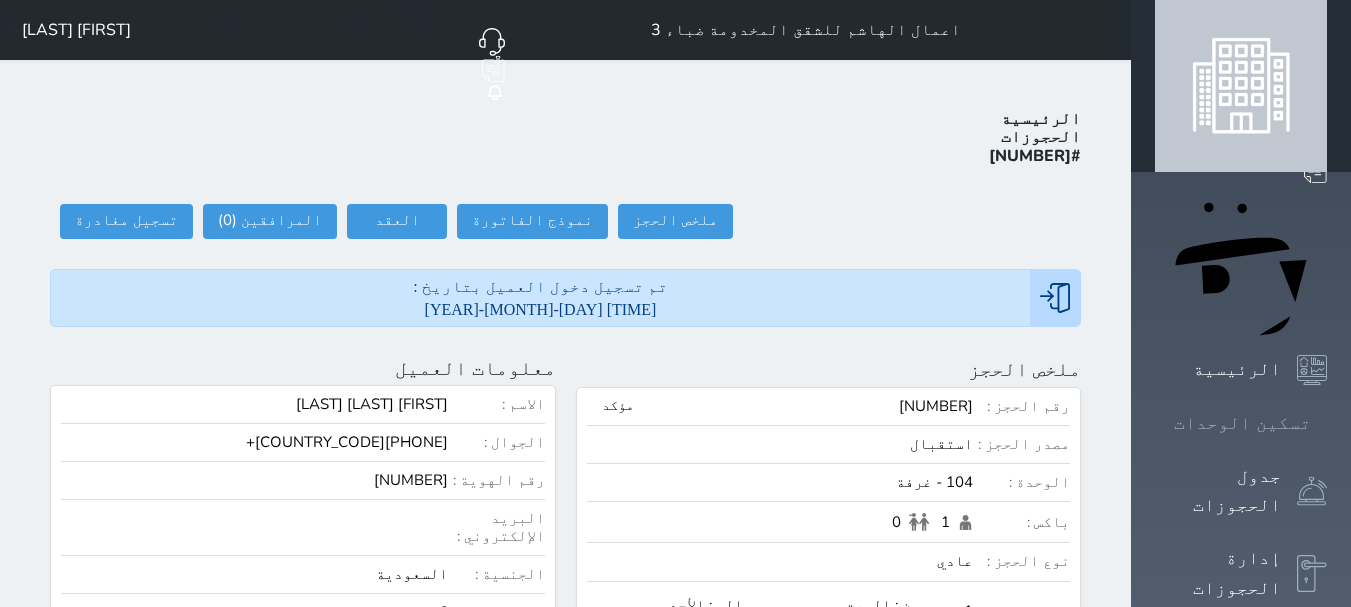 click at bounding box center [1327, 423] 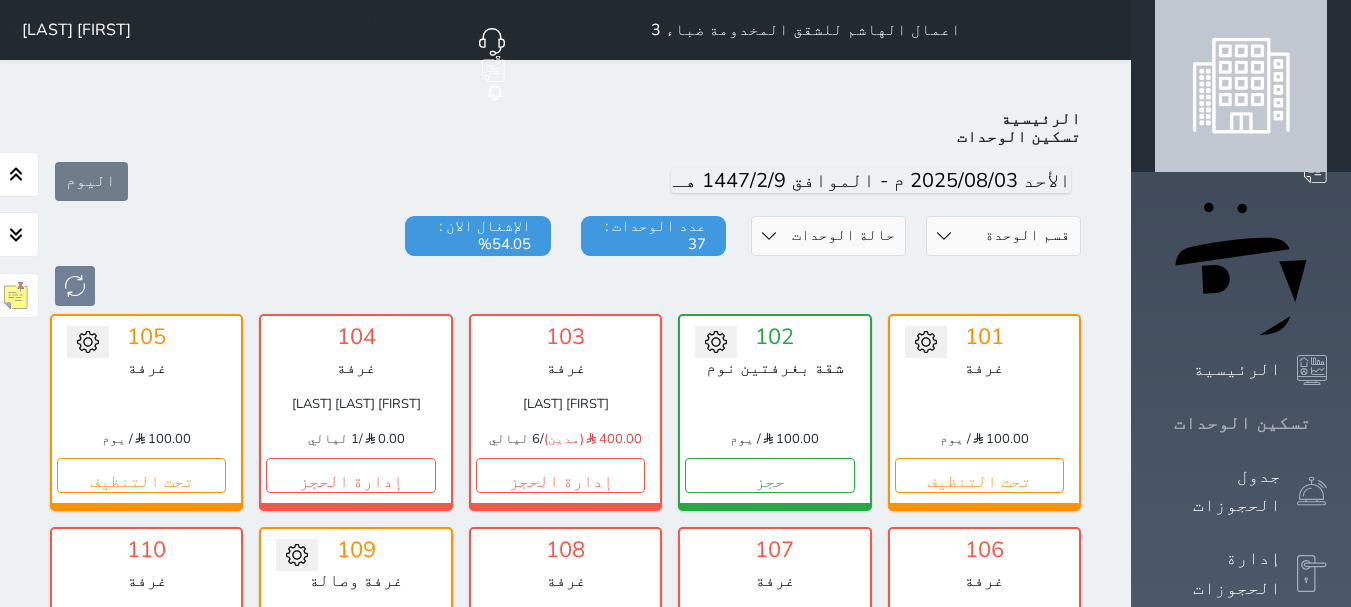 scroll, scrollTop: 78, scrollLeft: 0, axis: vertical 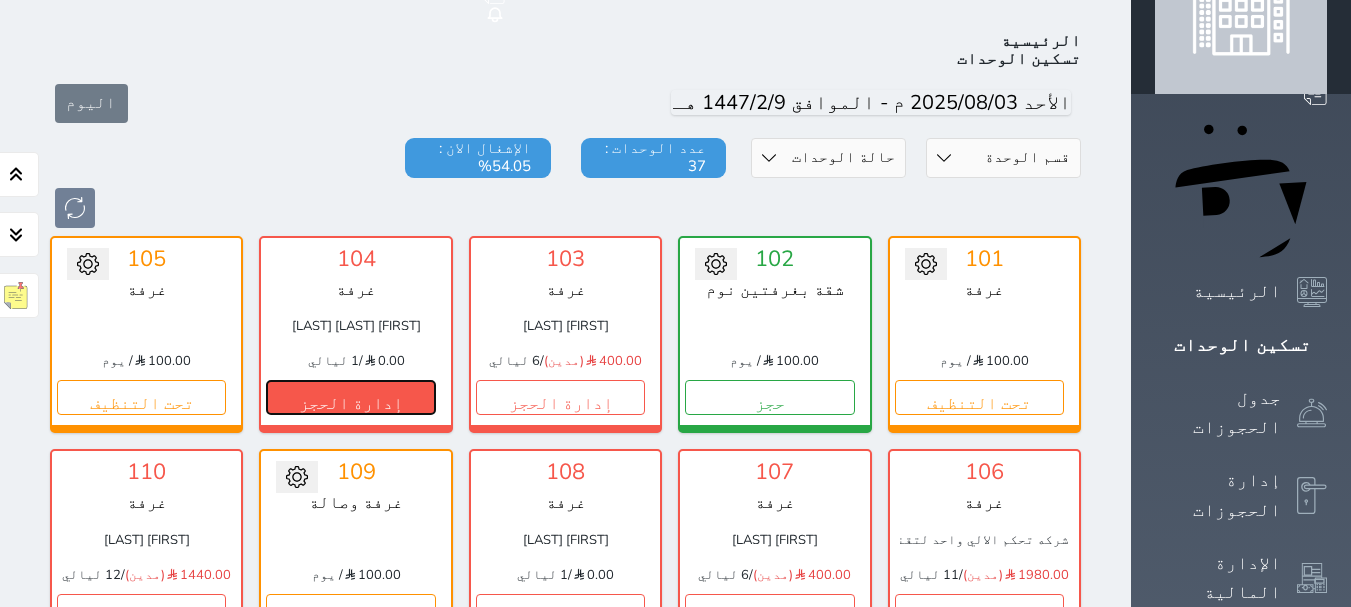 click on "إدارة الحجز" at bounding box center [350, 397] 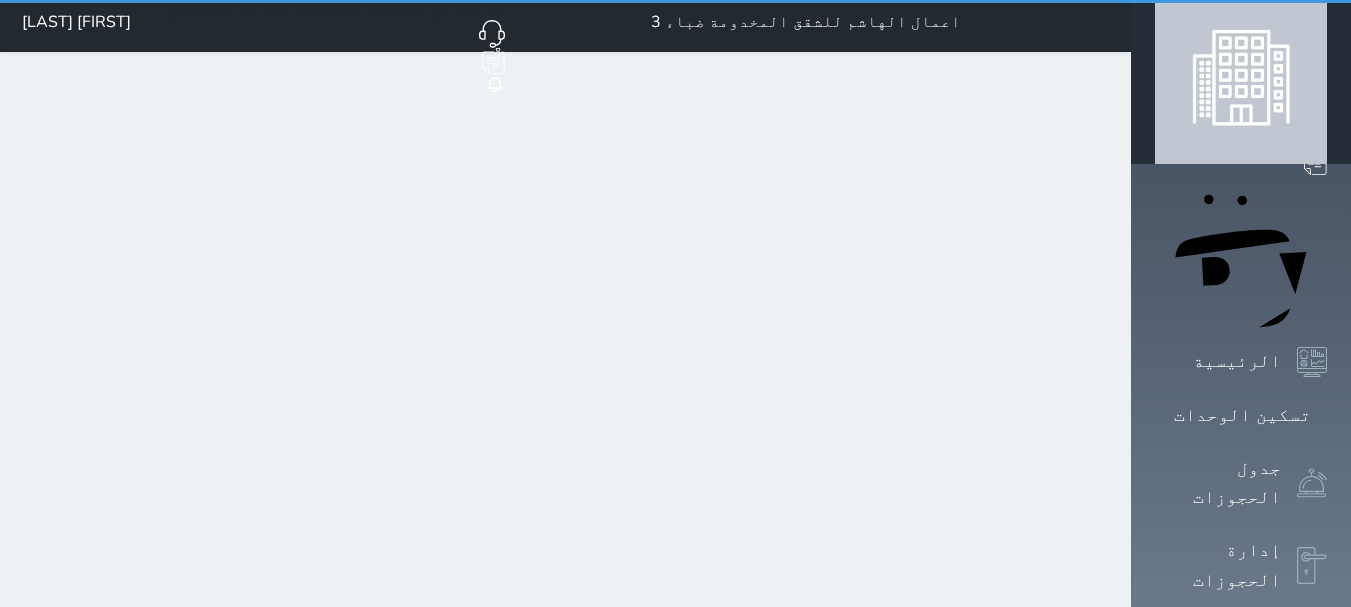 scroll, scrollTop: 0, scrollLeft: 0, axis: both 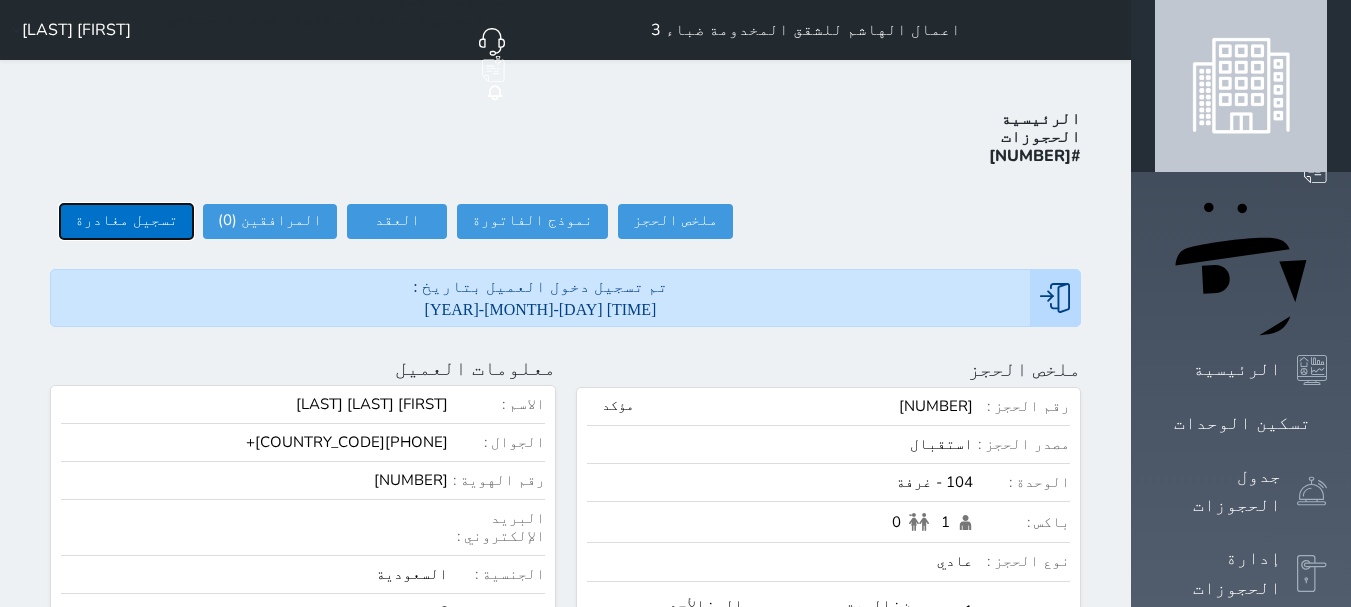 click on "تسجيل مغادرة" at bounding box center [126, 221] 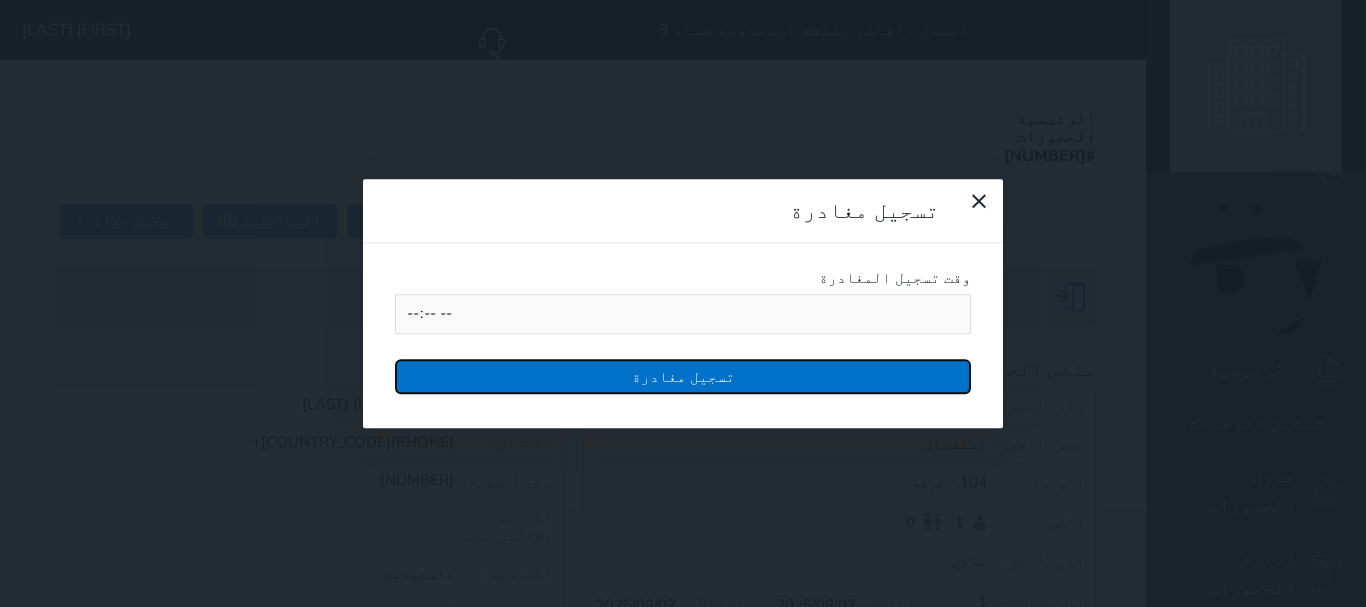 click on "تسجيل مغادرة" at bounding box center [683, 376] 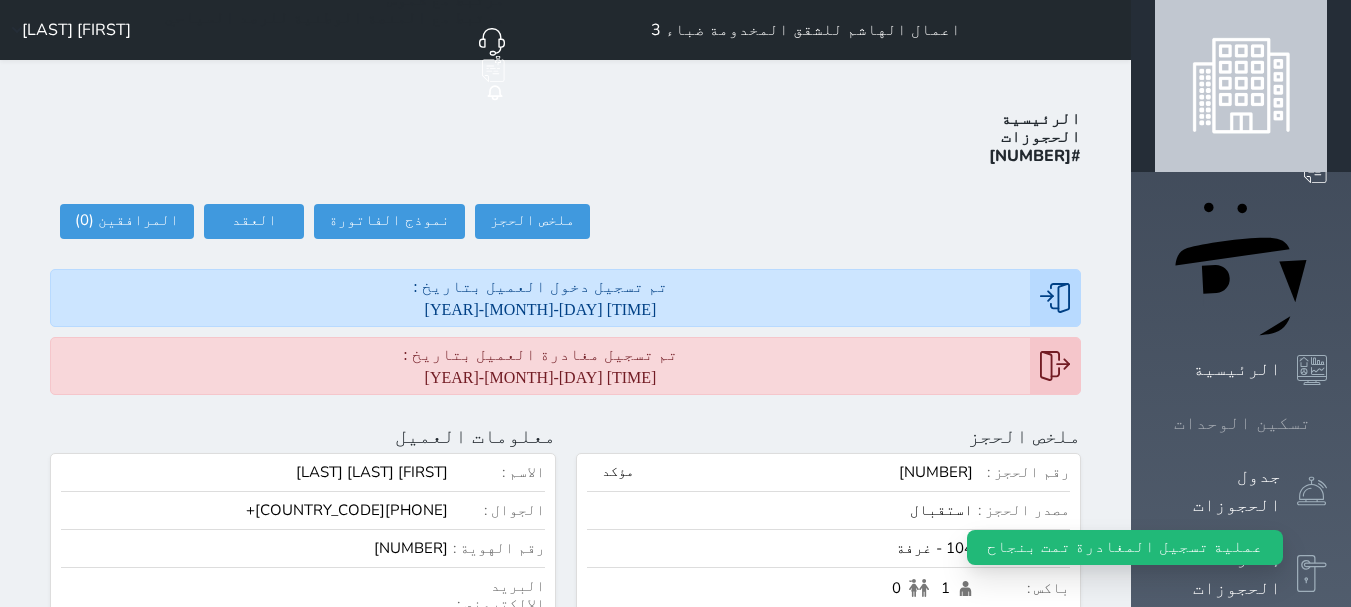 click 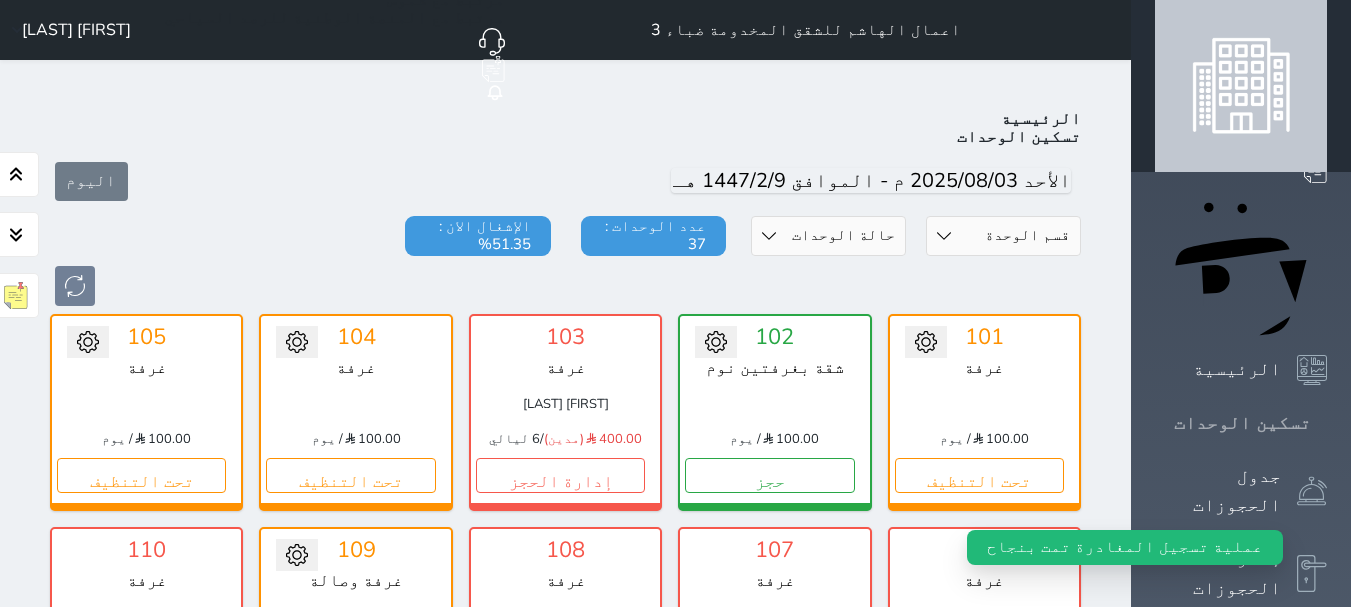 scroll, scrollTop: 78, scrollLeft: 0, axis: vertical 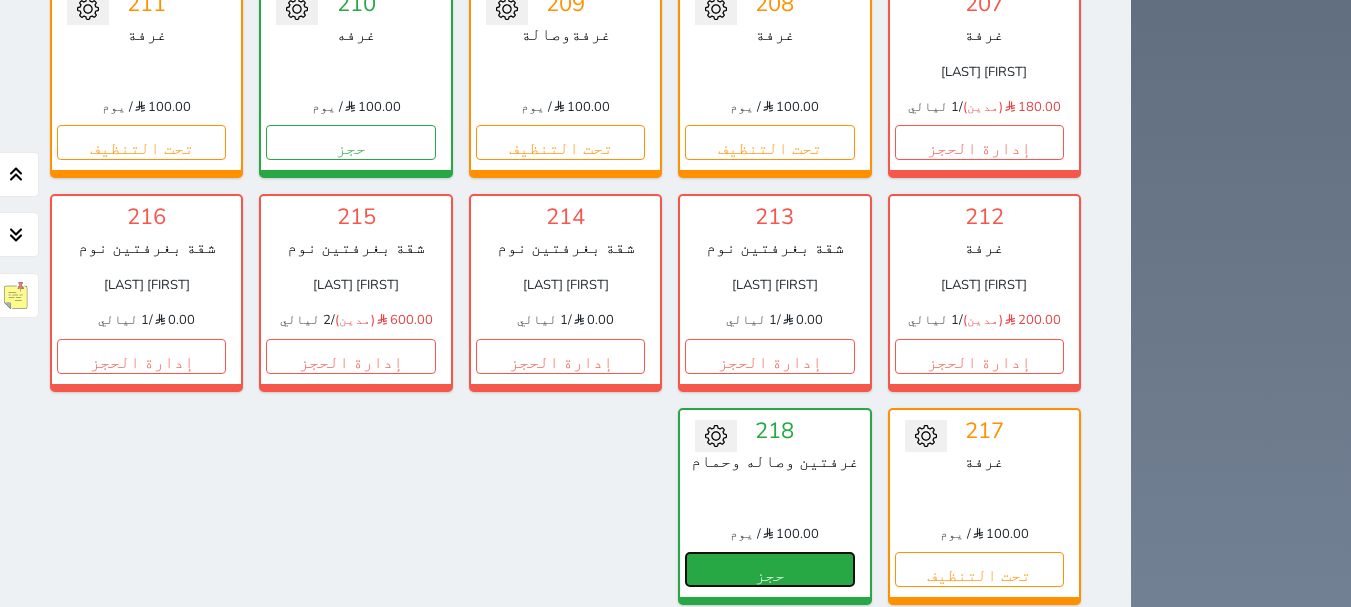 click on "حجز" at bounding box center [769, 569] 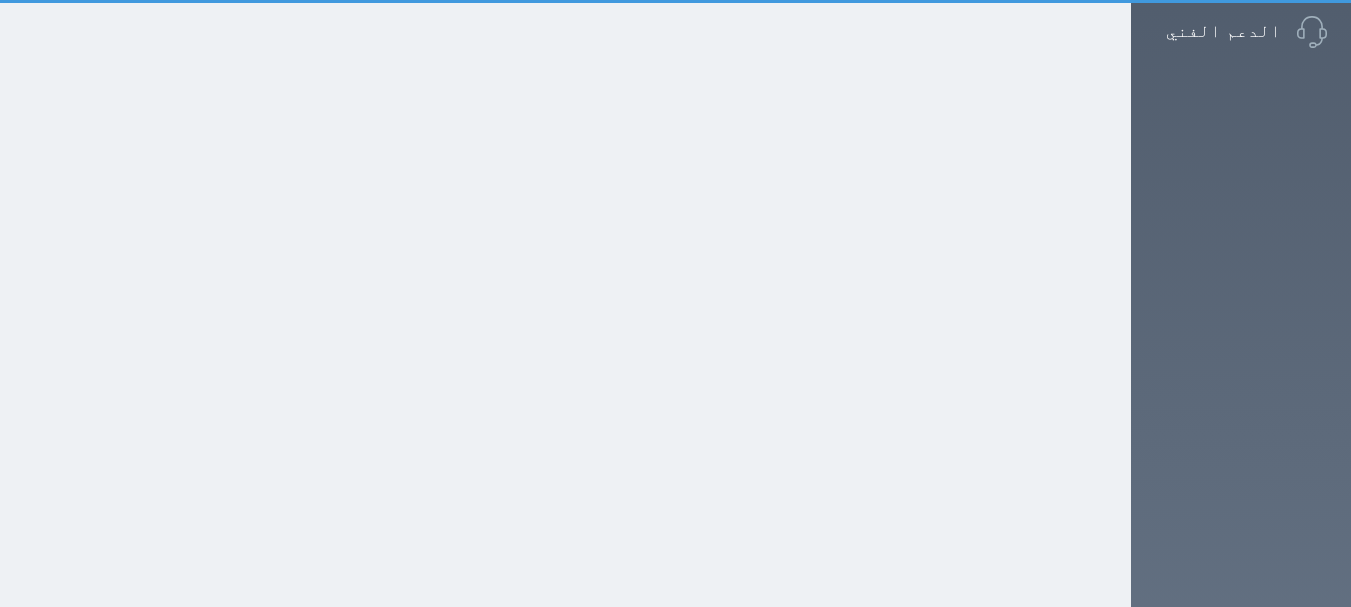 select on "1" 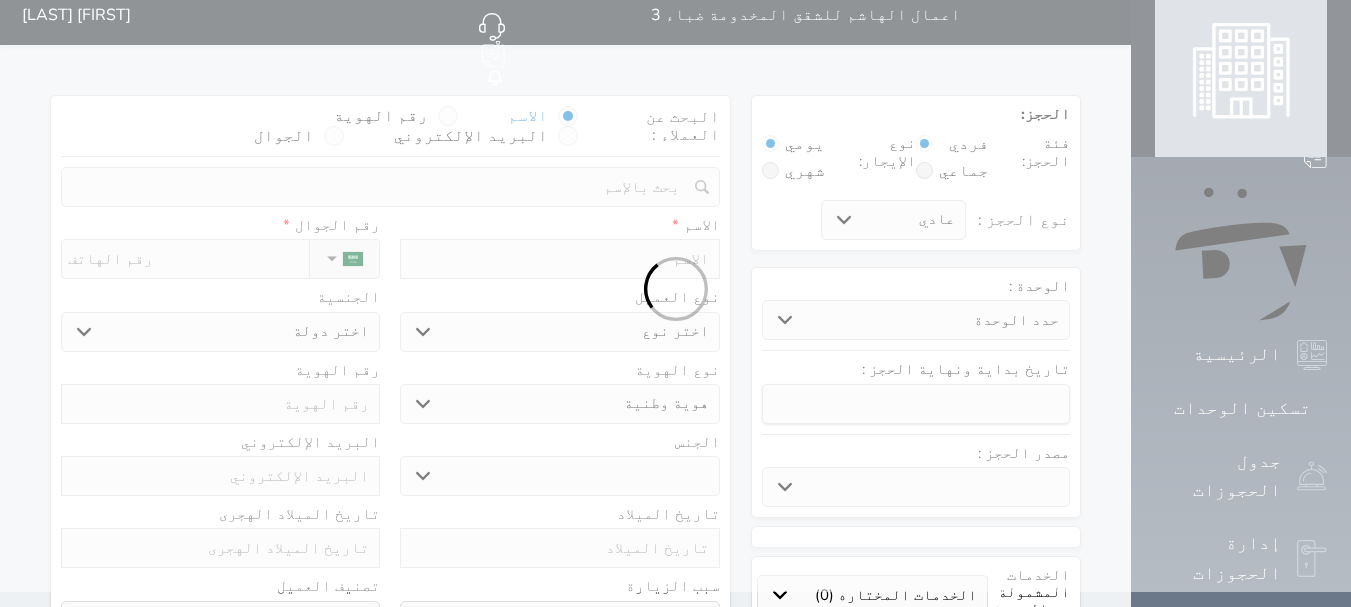 scroll, scrollTop: 0, scrollLeft: 0, axis: both 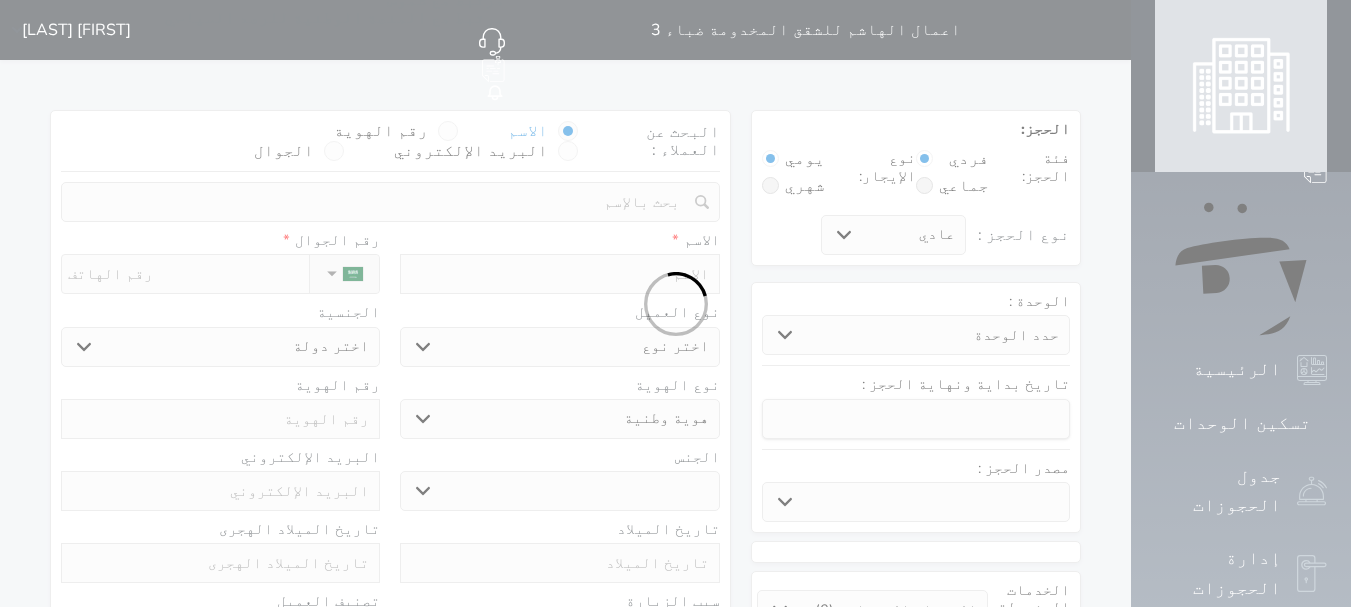 select 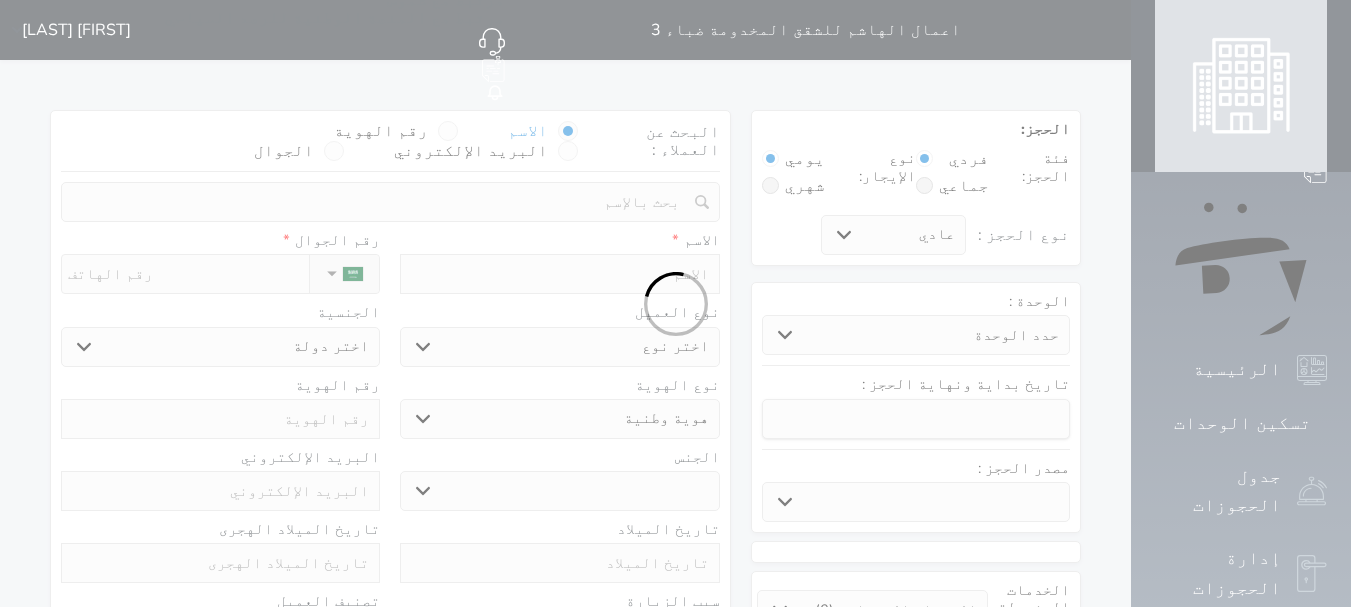 select 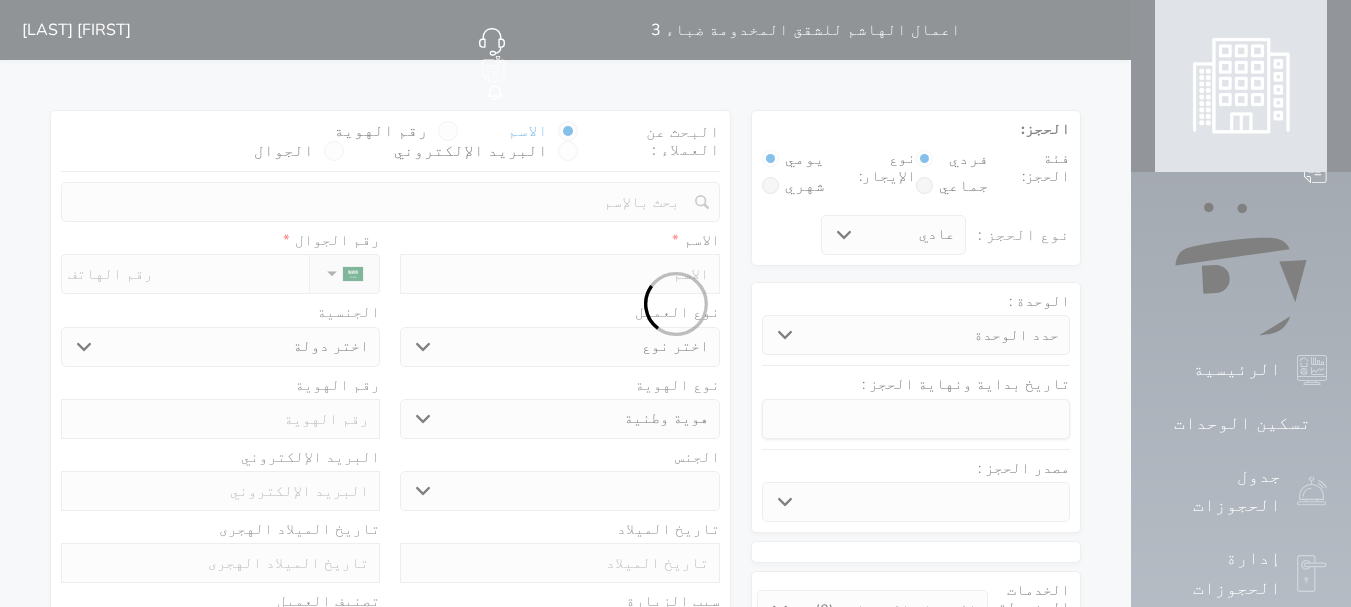 select 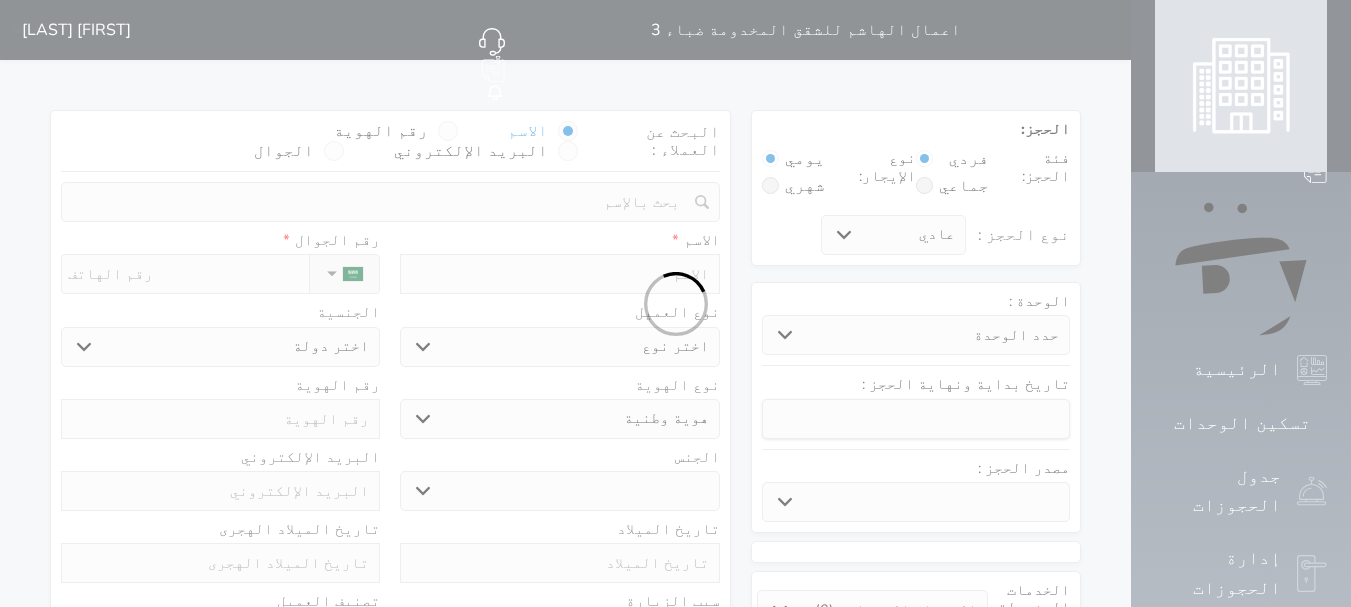 select 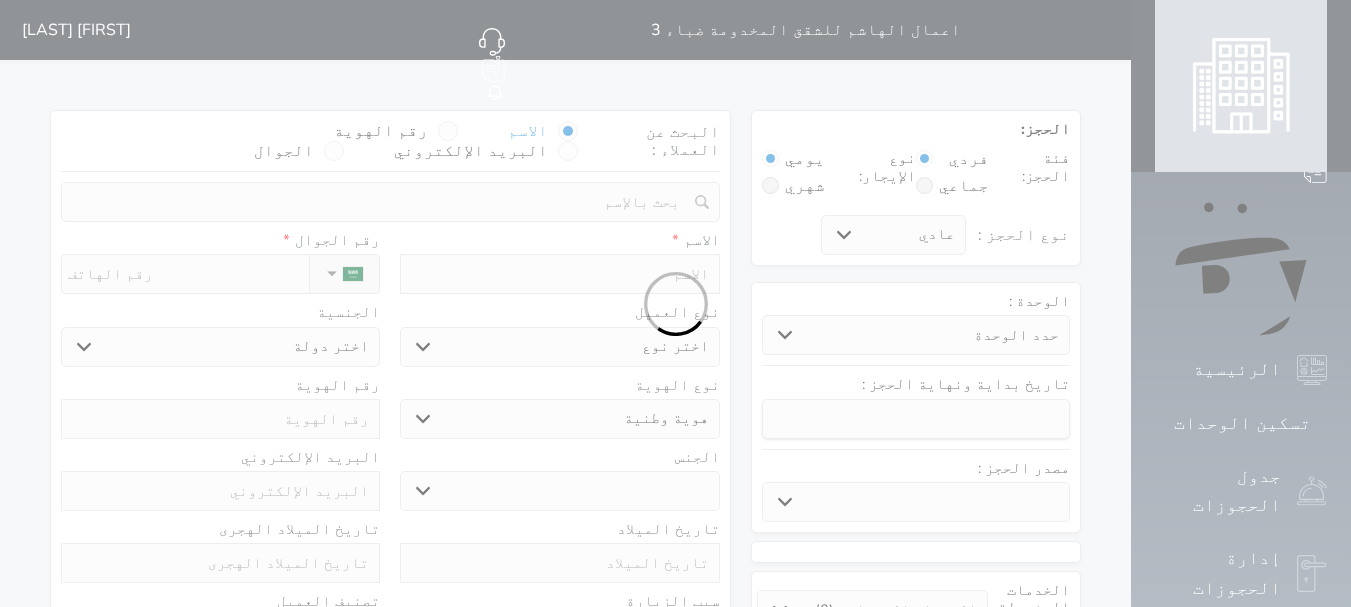 select 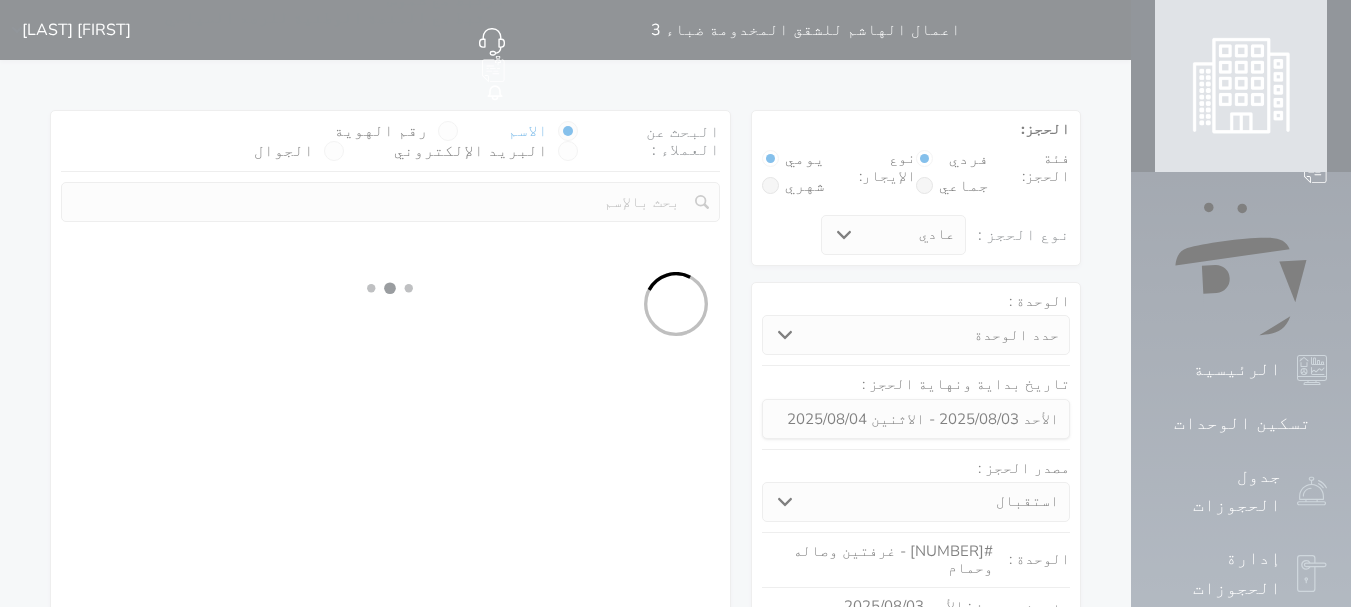 select 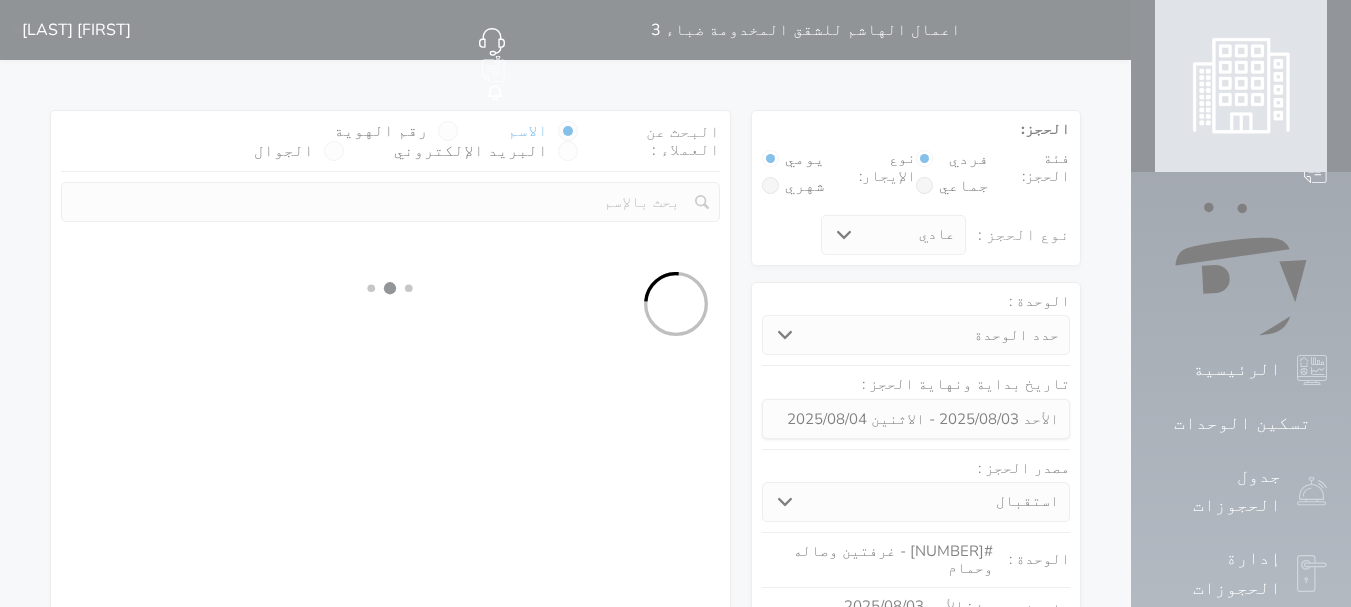 select on "113" 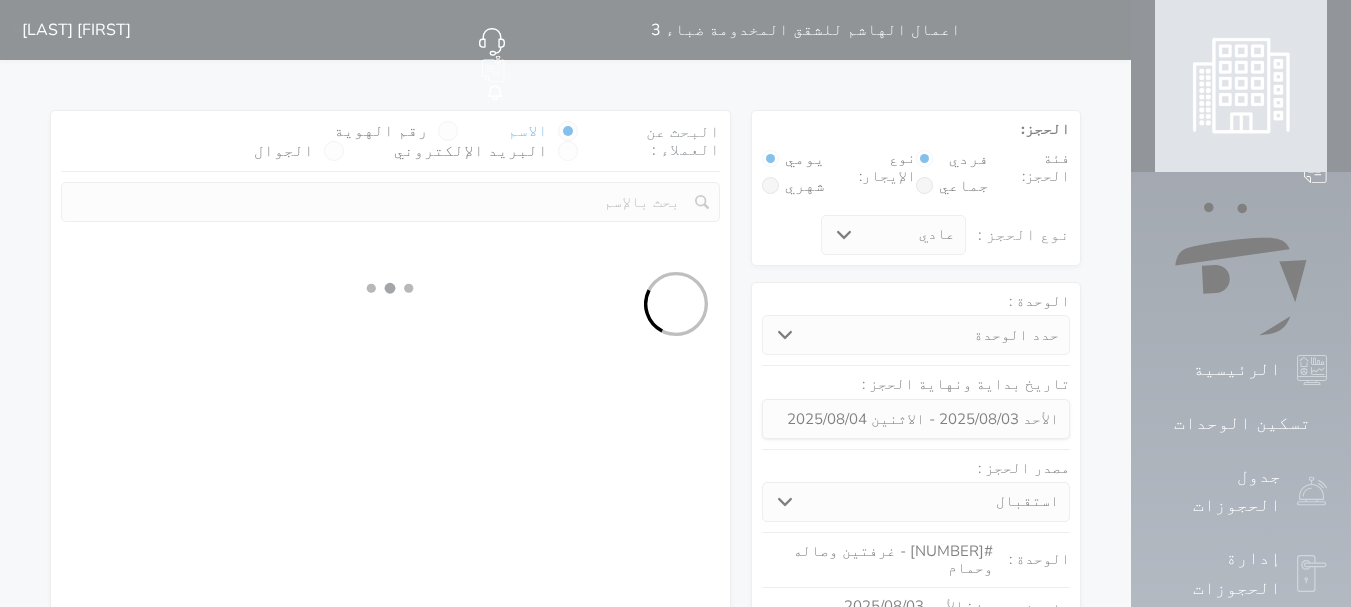 select on "1" 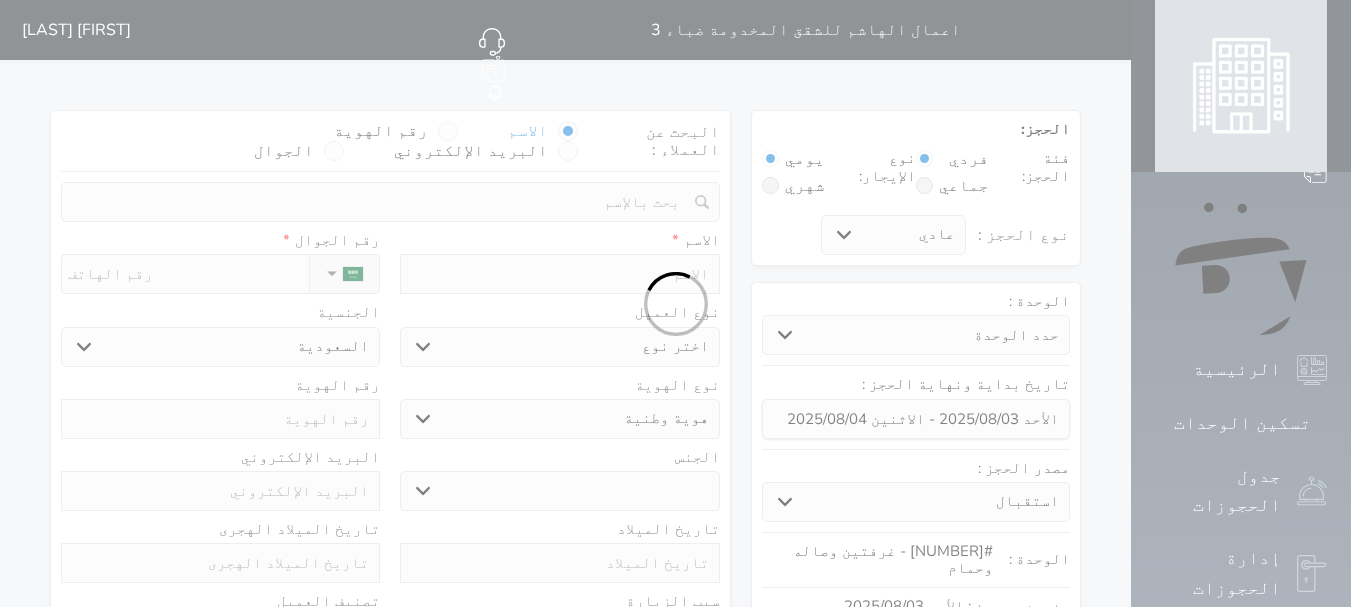 select 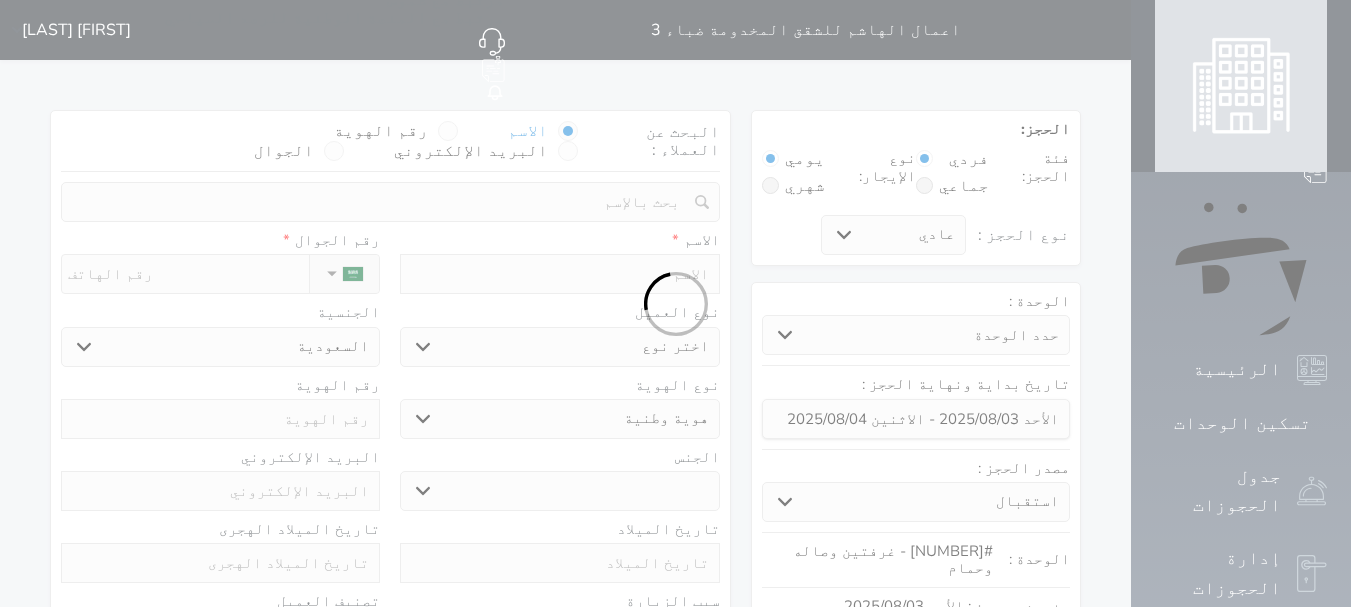 select on "1" 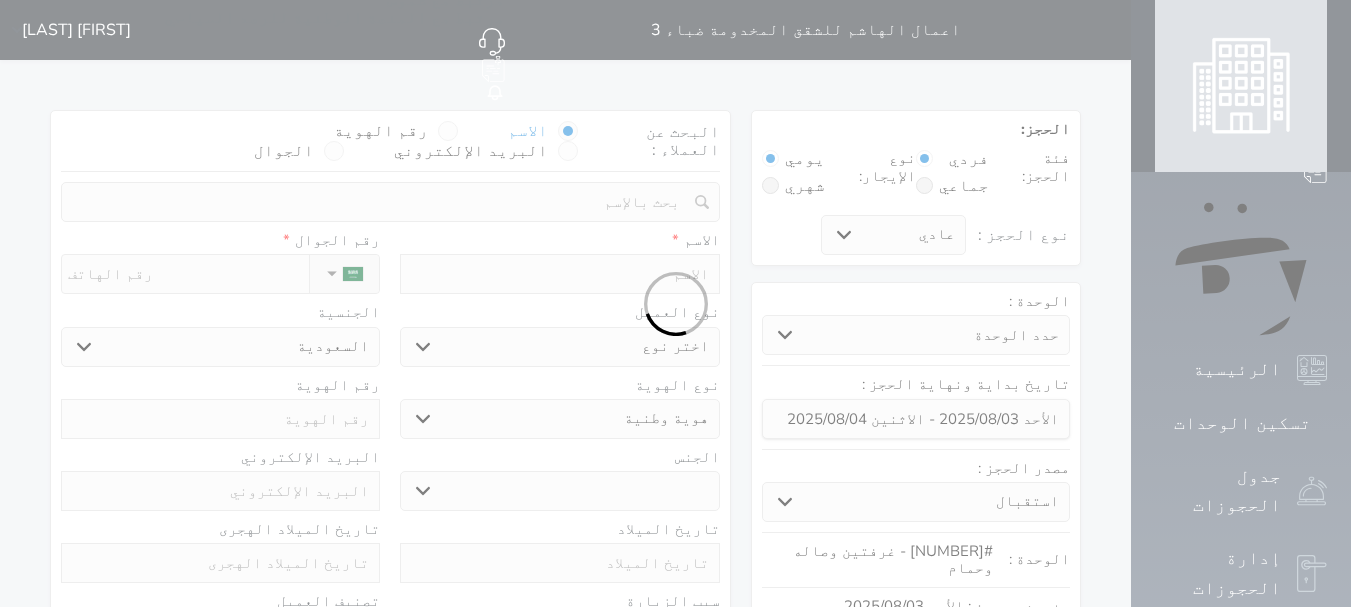 select on "7" 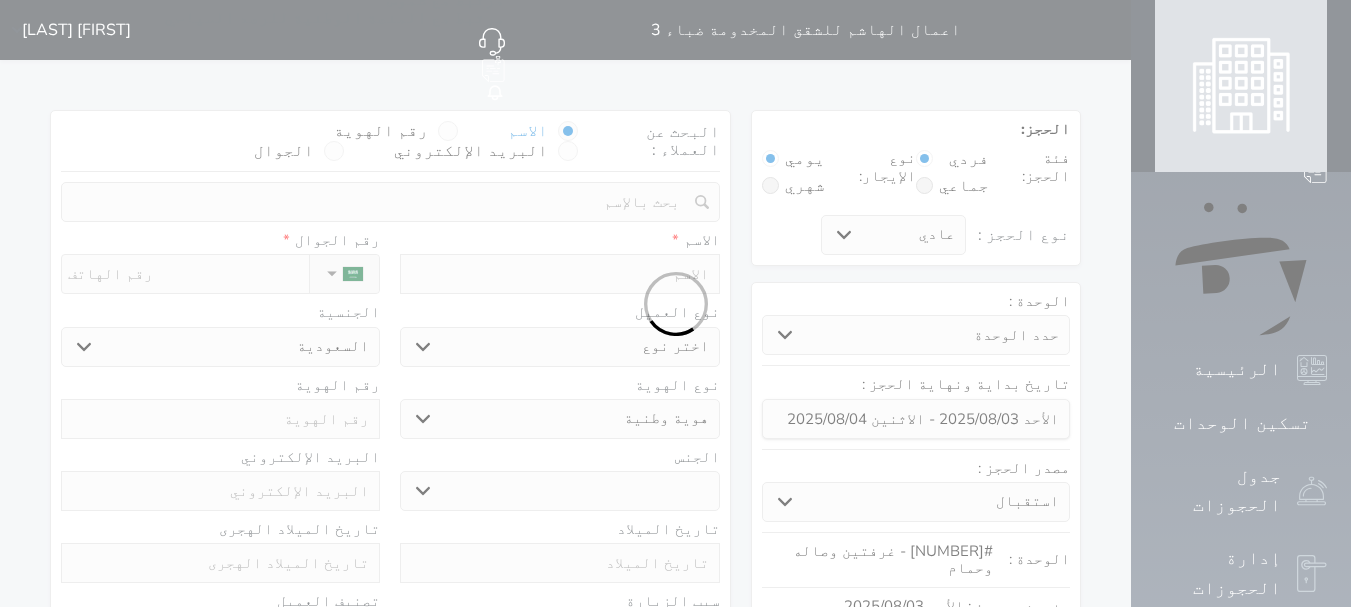 select 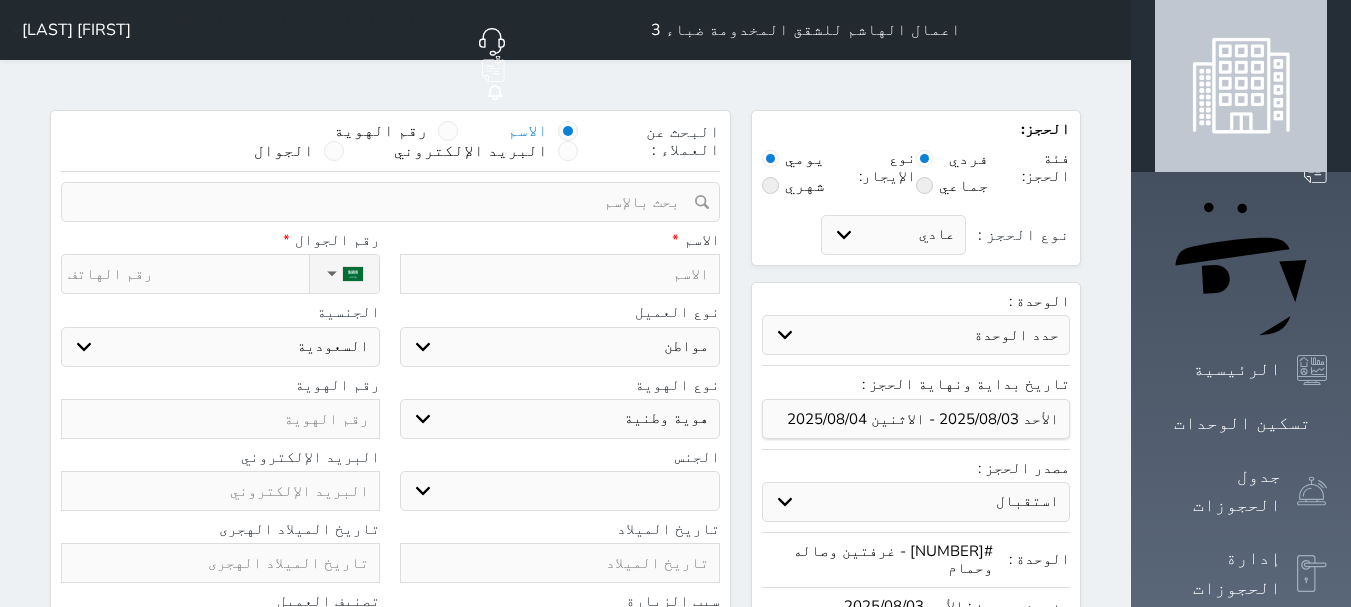 select 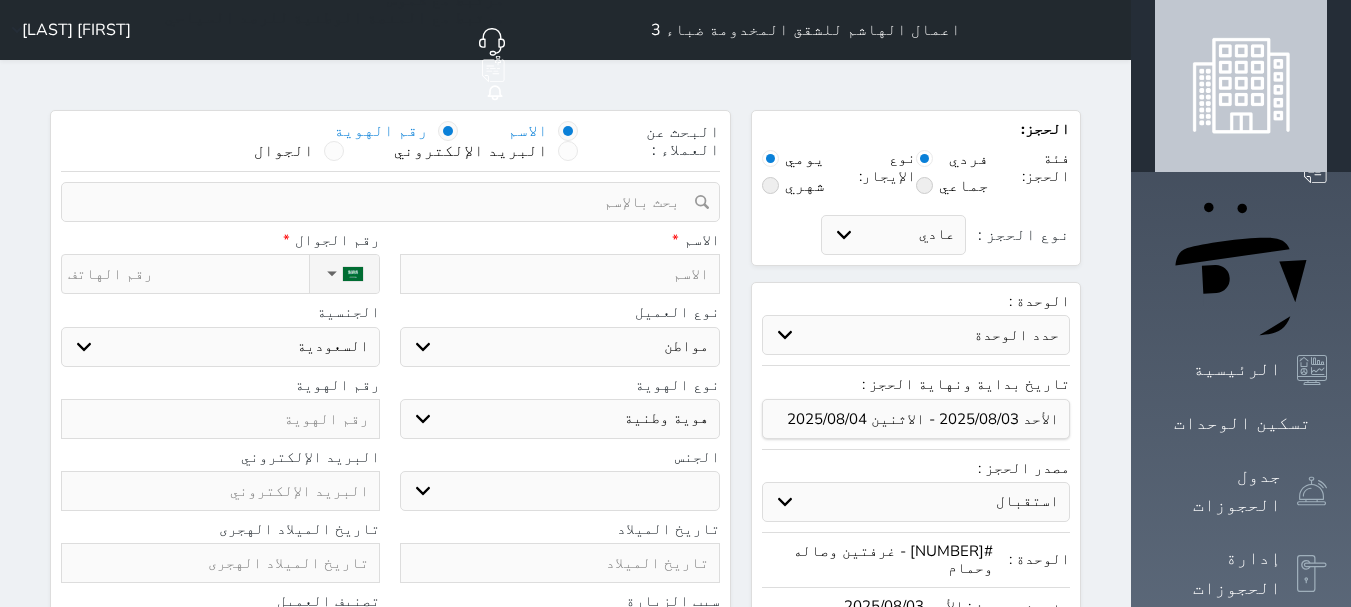 select 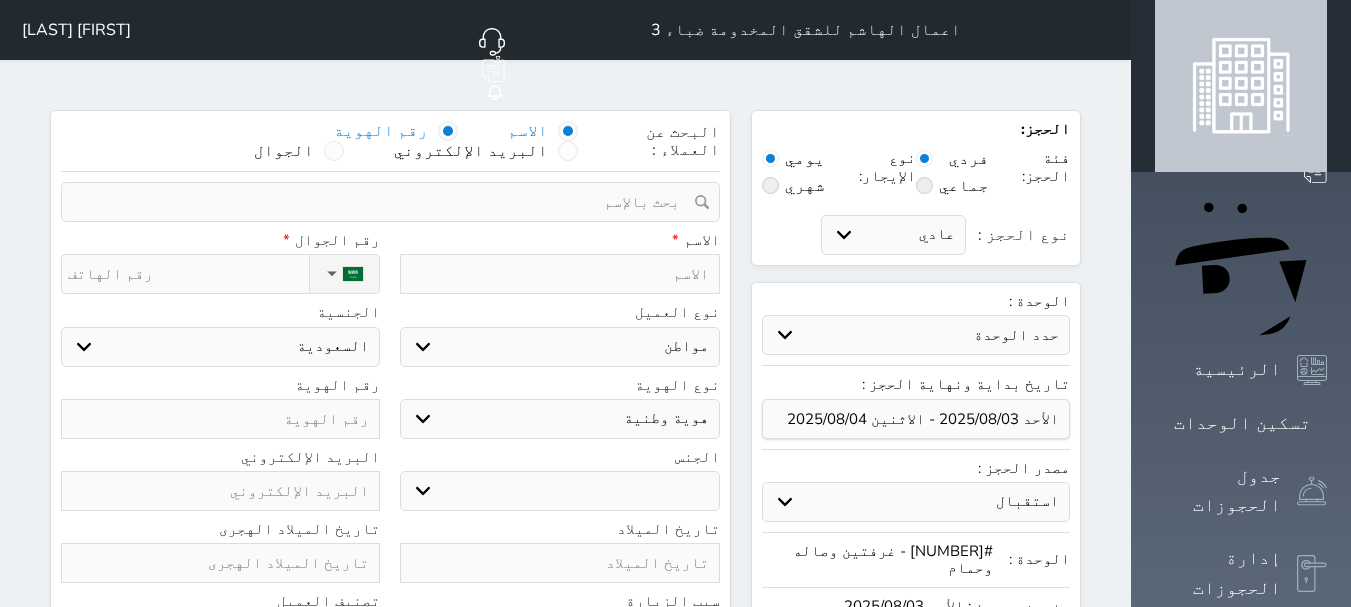 select 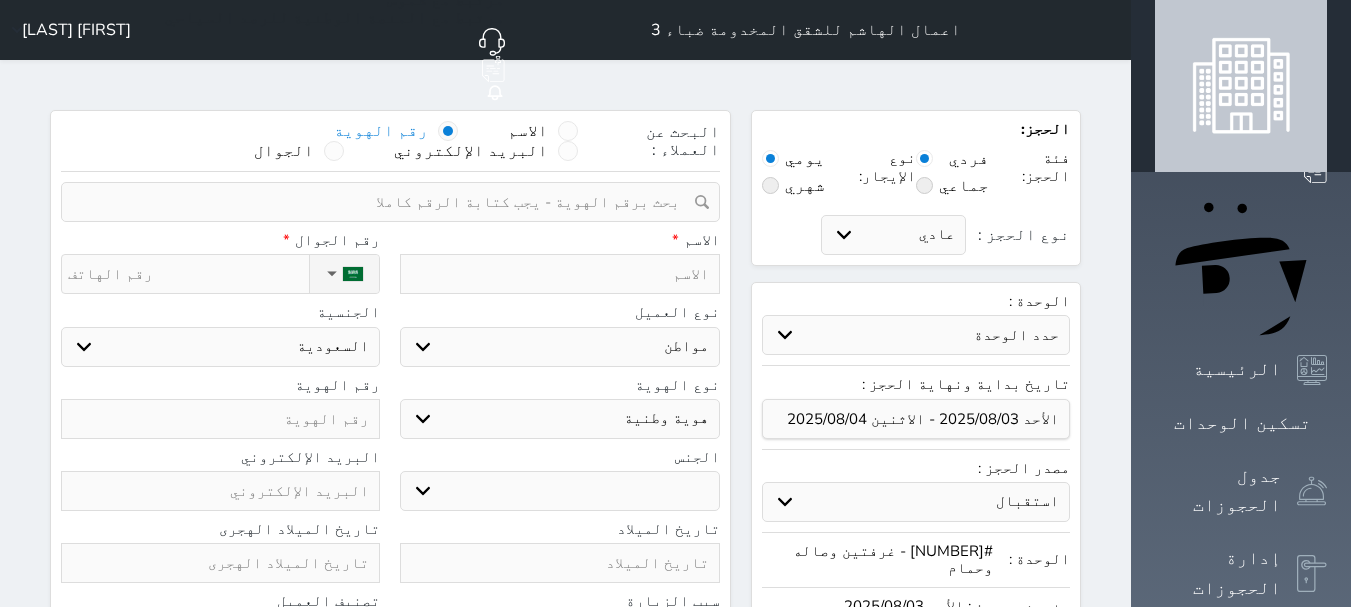 select 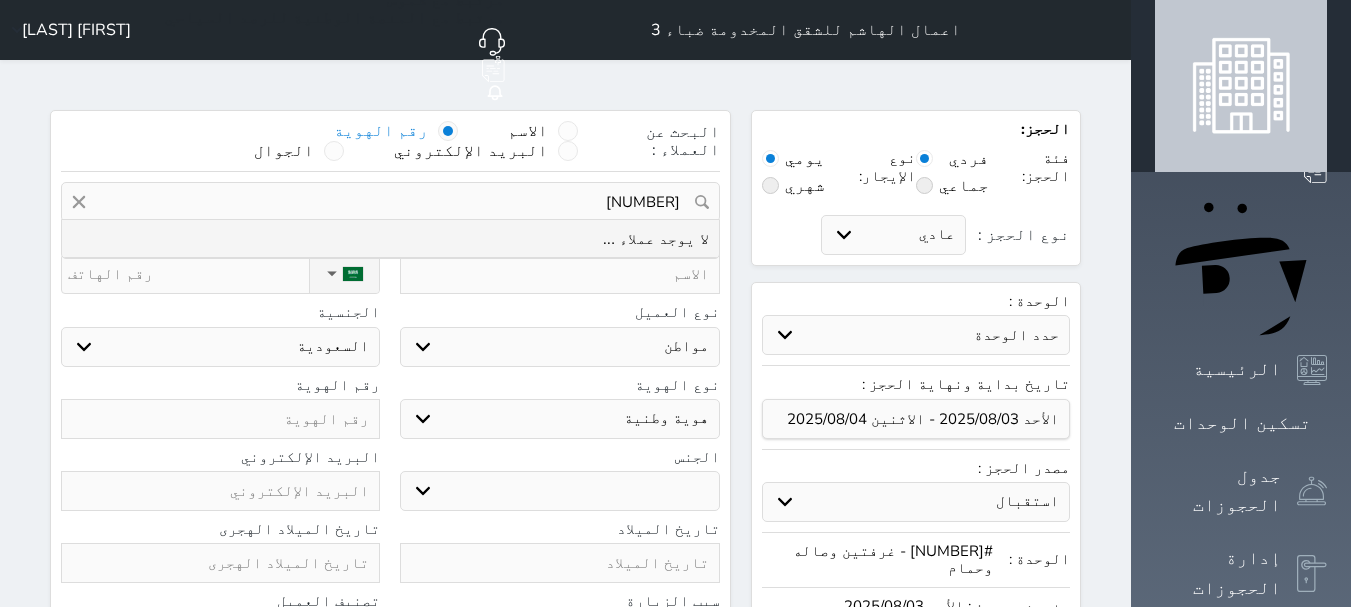 drag, startPoint x: 655, startPoint y: 144, endPoint x: 753, endPoint y: 148, distance: 98.0816 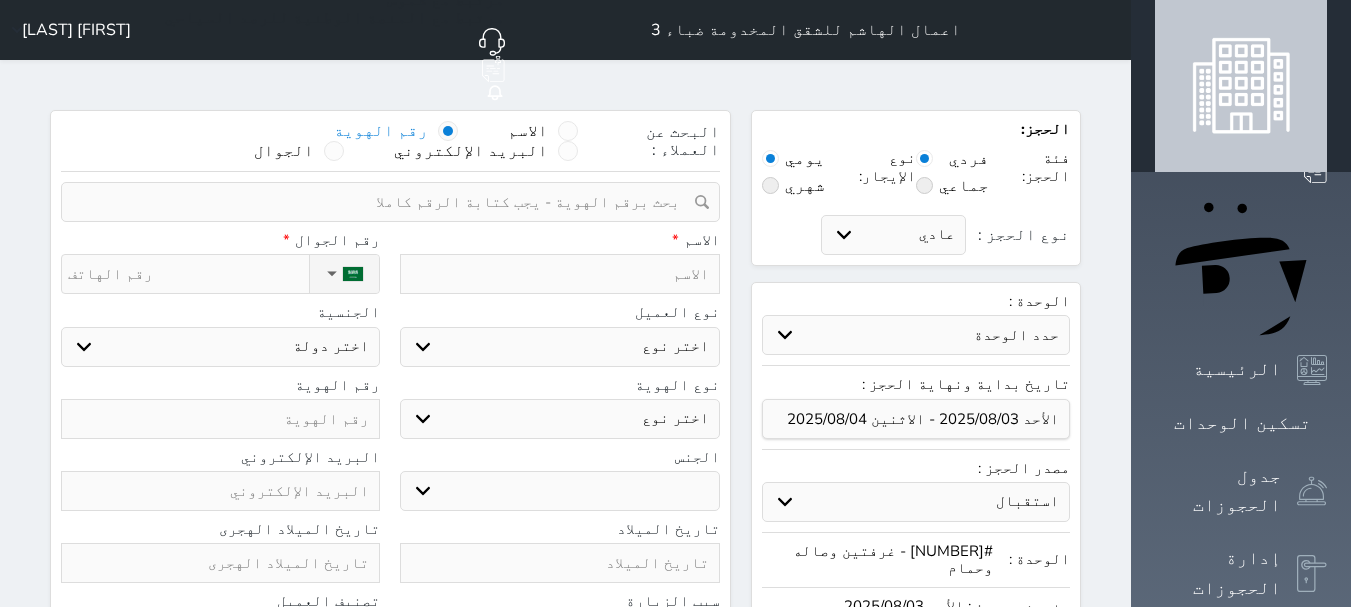 paste on "[NUMBER]" 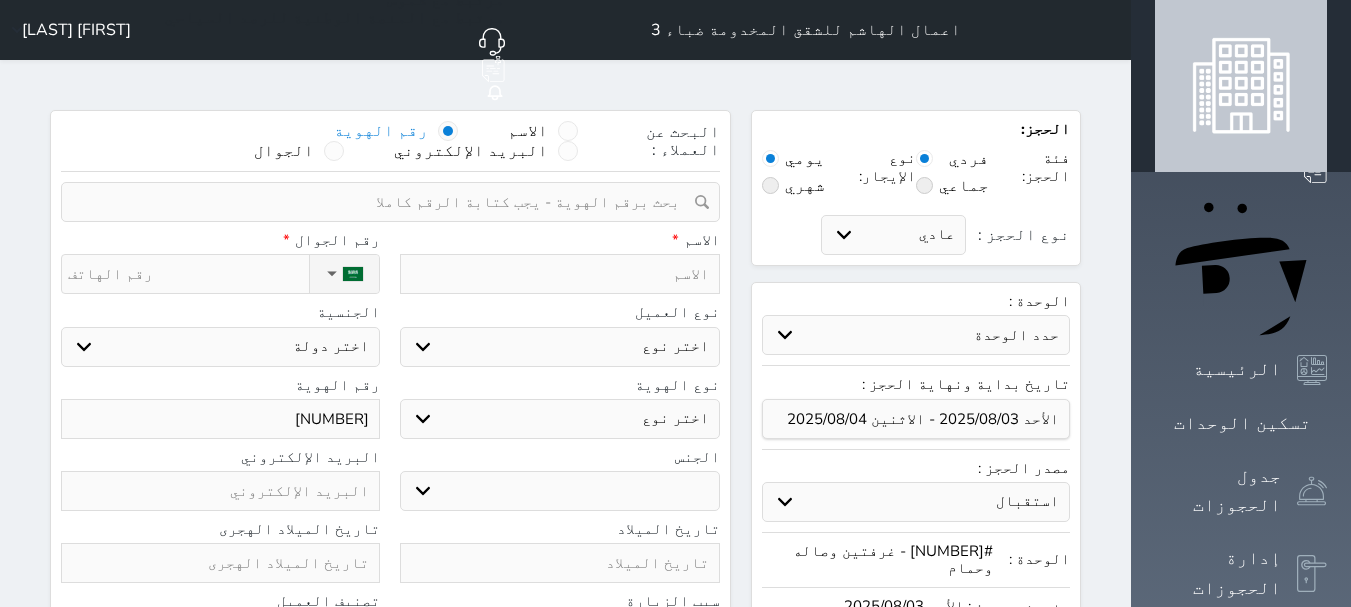 type on "[NUMBER]" 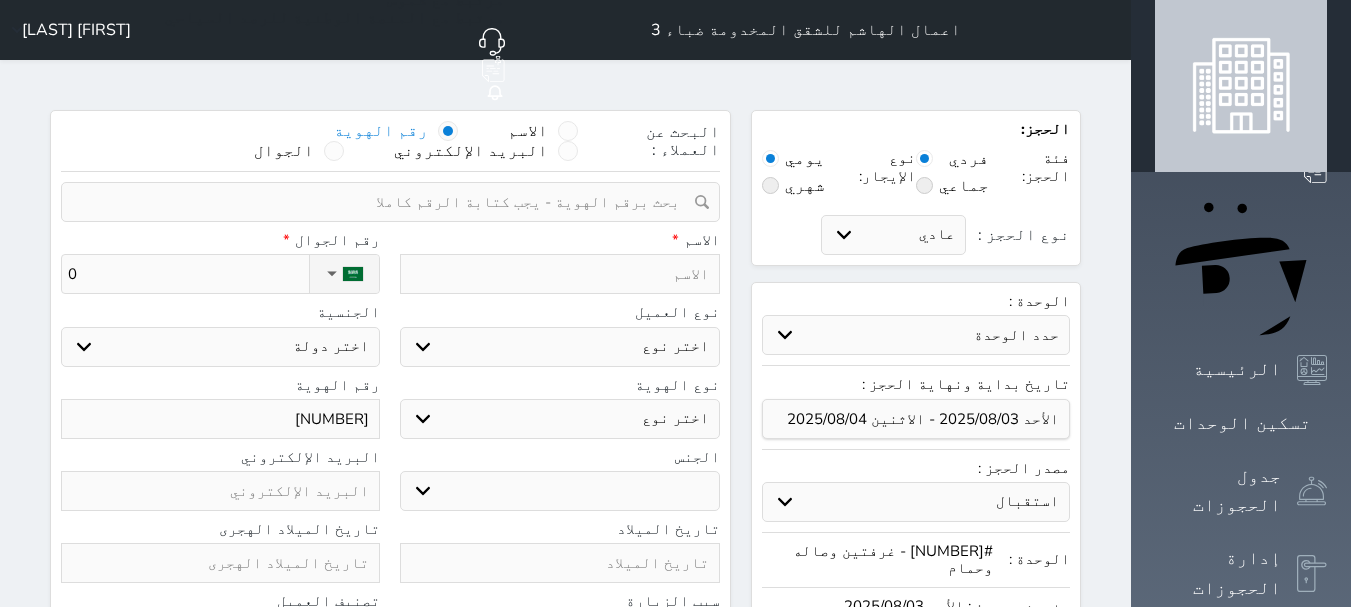 select 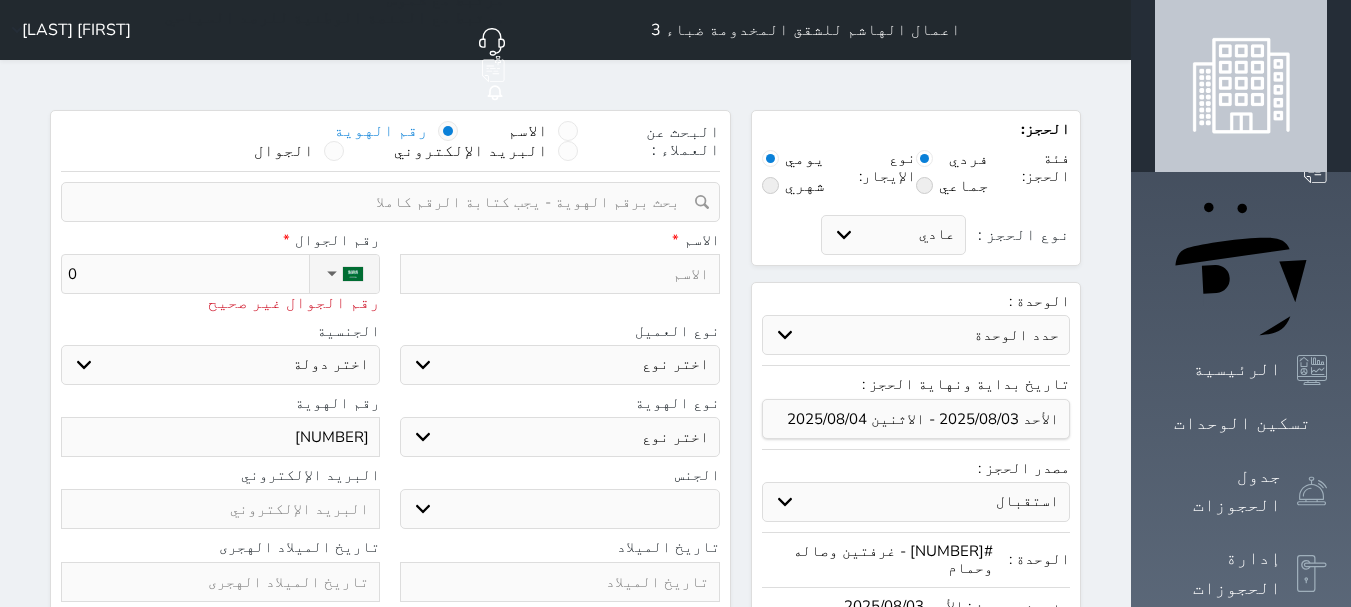 type on "05" 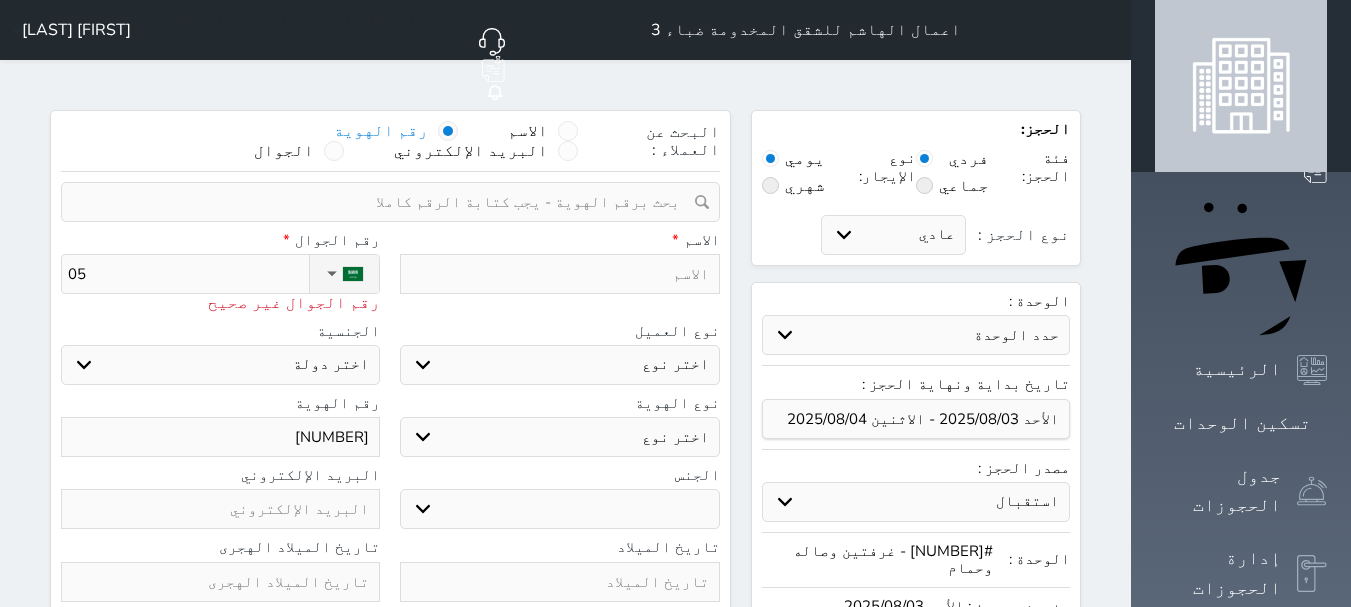 select 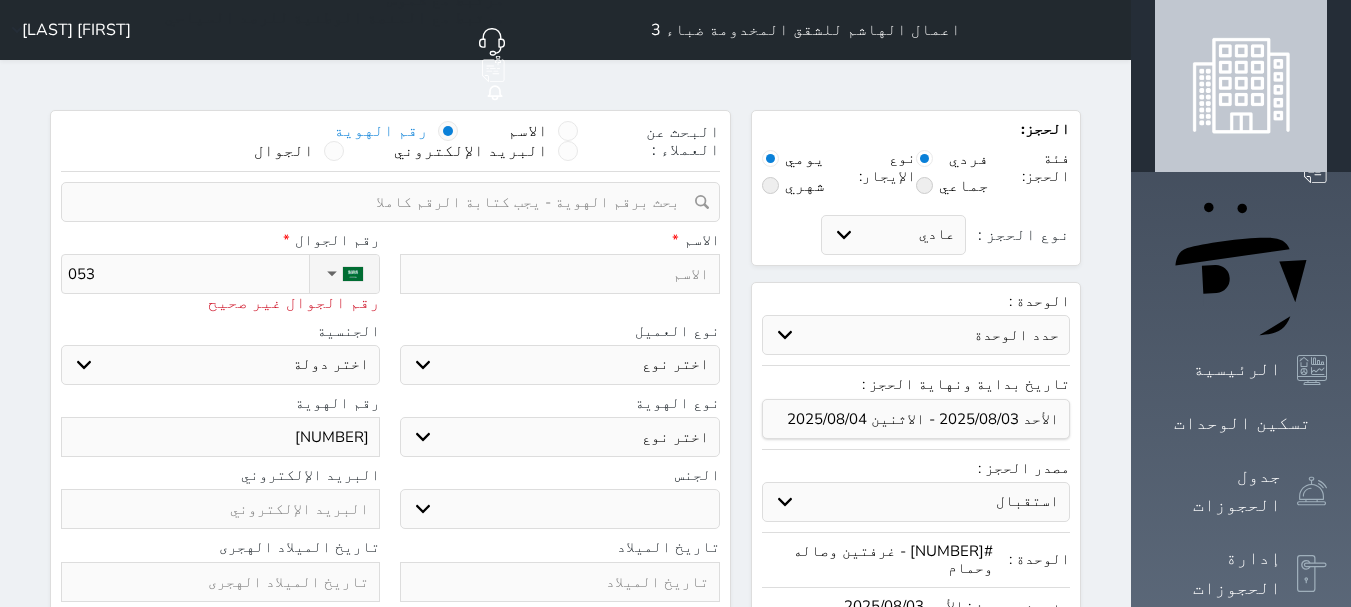 type on "0536" 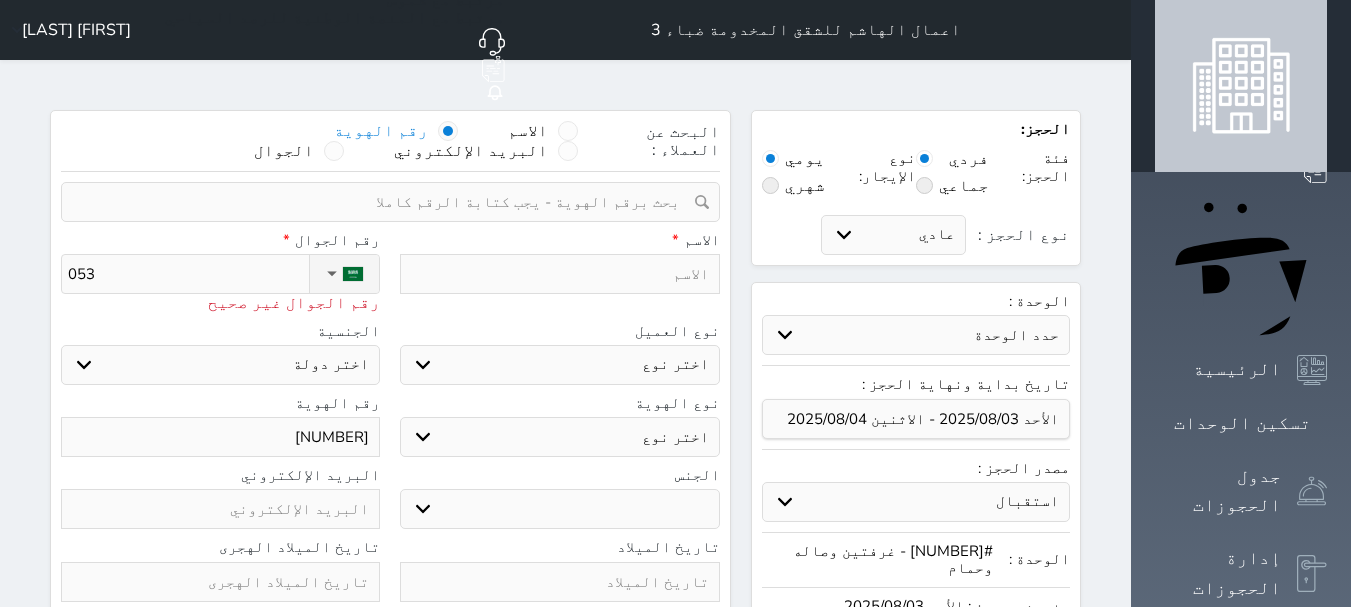 select 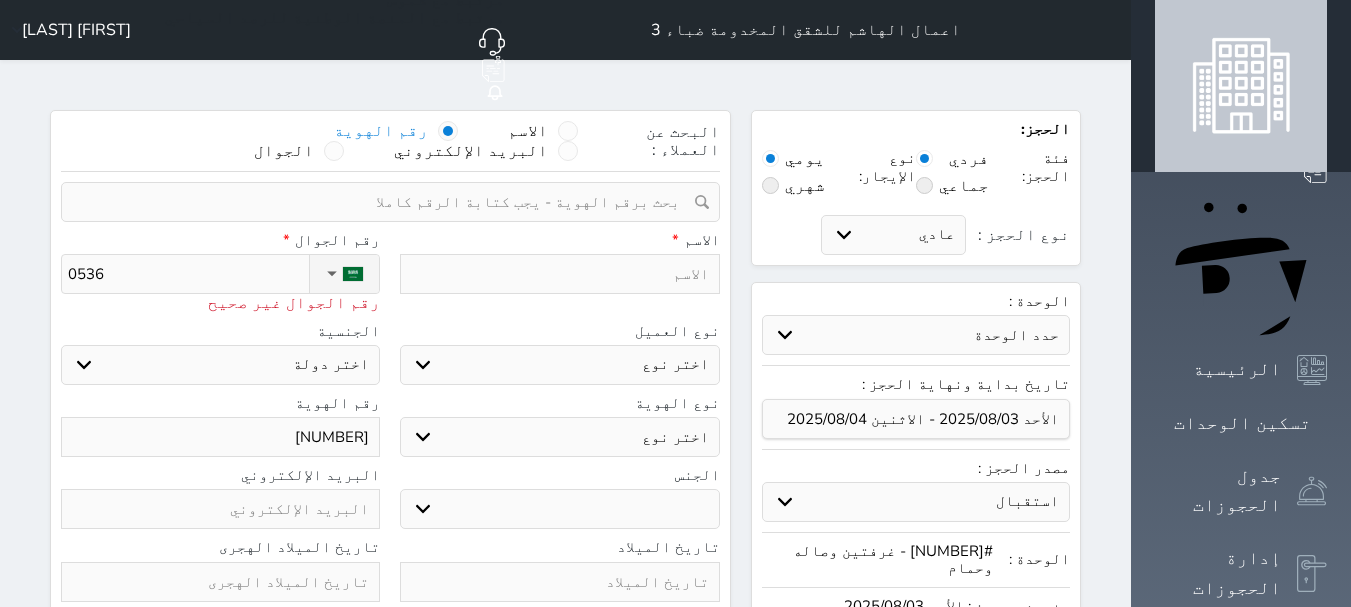 type on "[PHONE]" 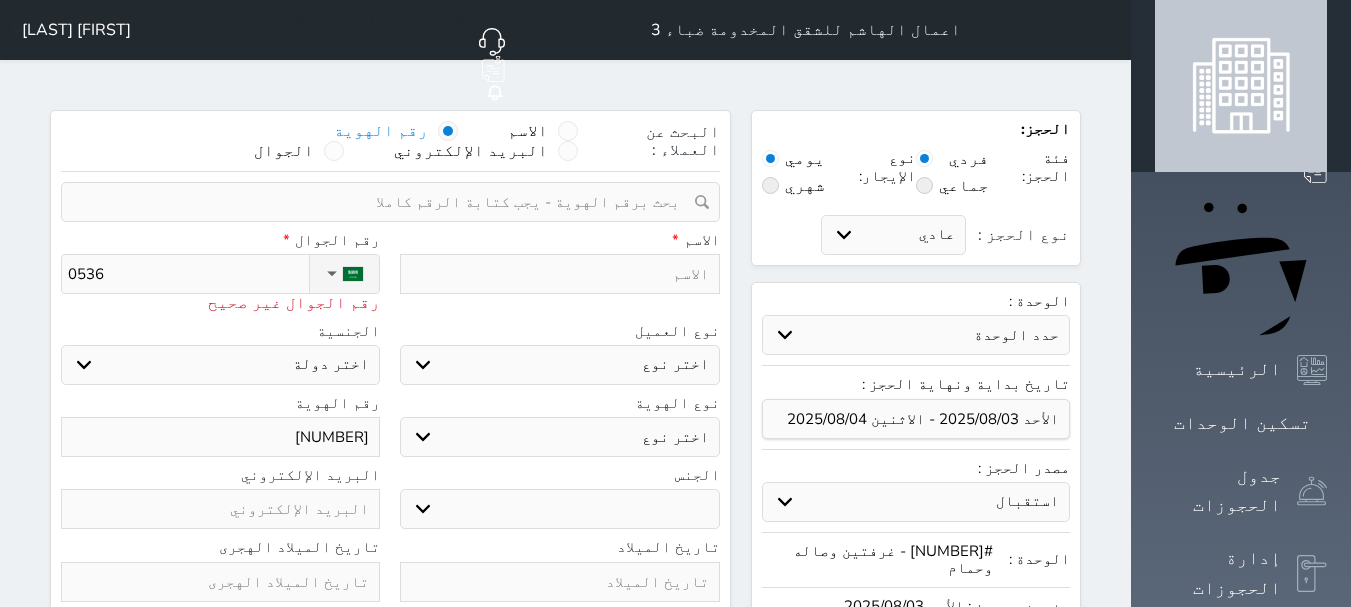 select 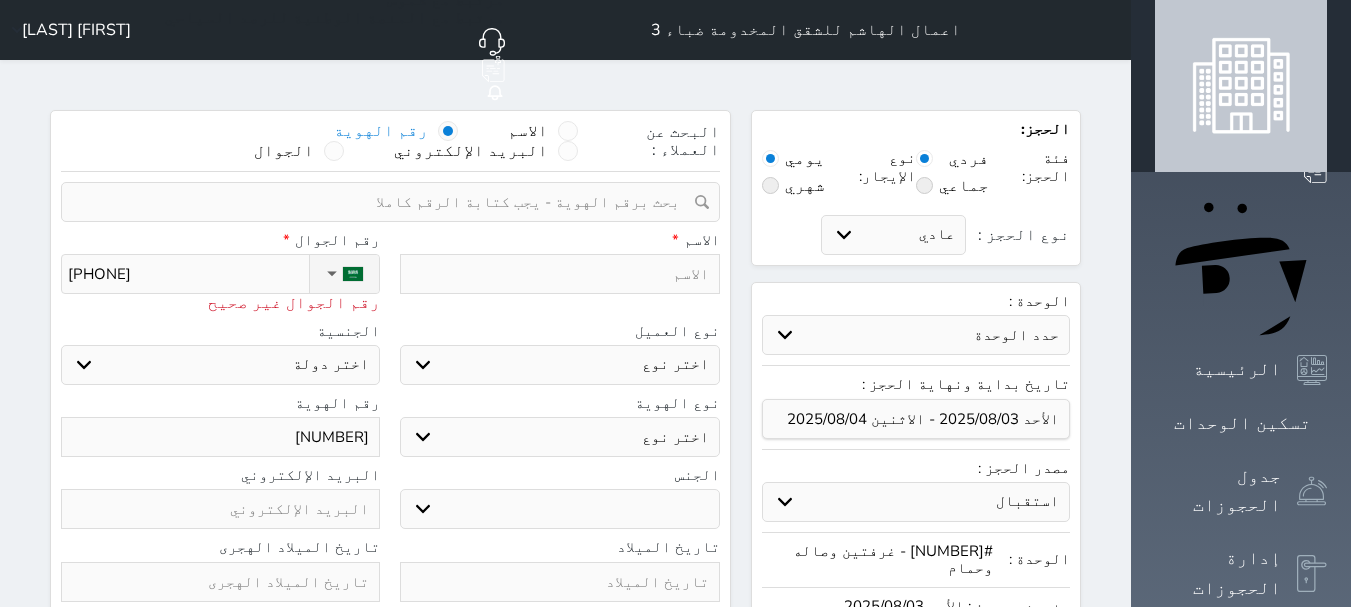 type on "[PHONE]" 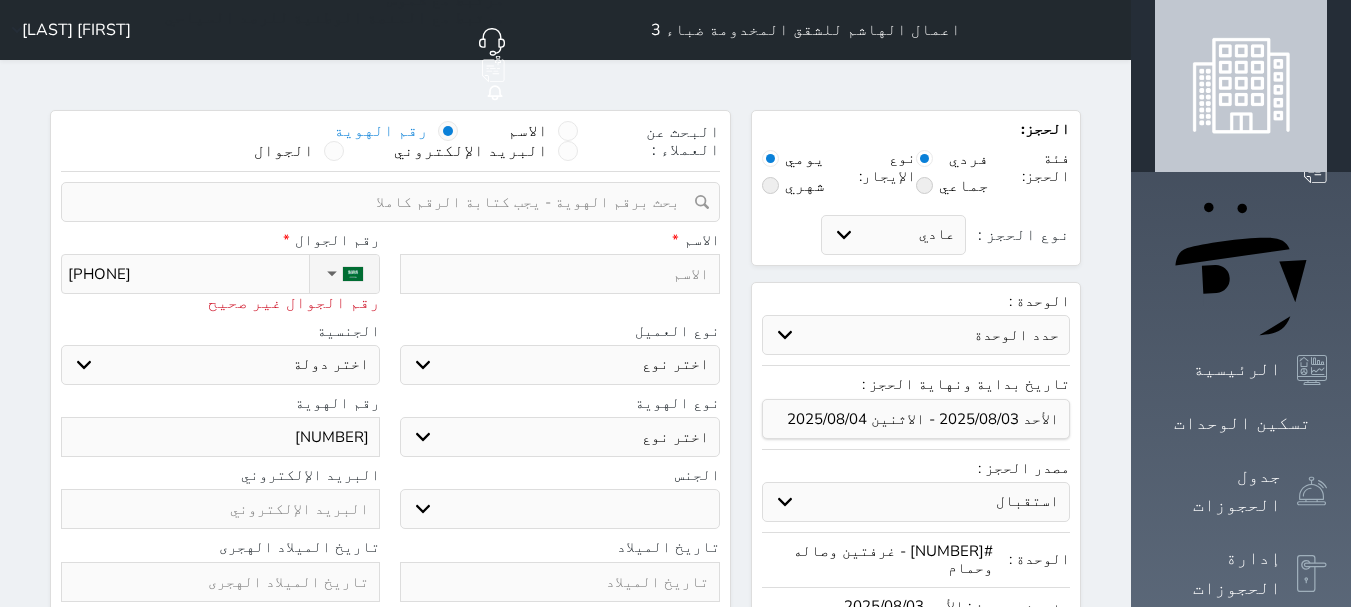select 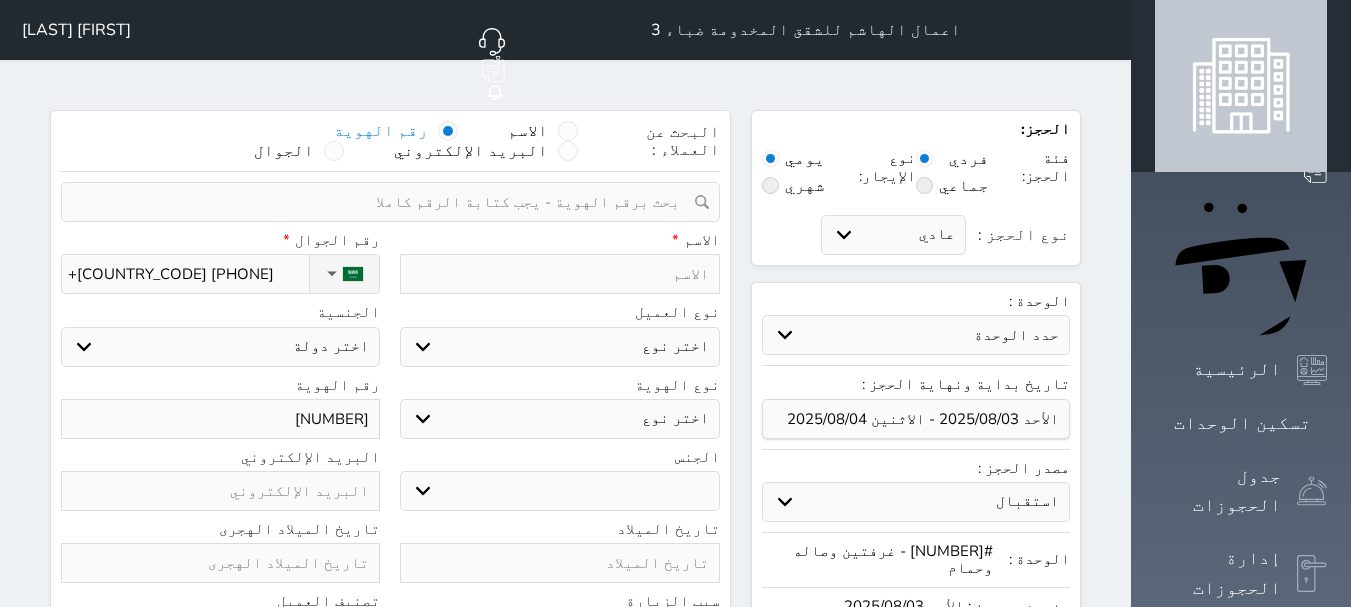 type on "+[COUNTRY_CODE] [PHONE]" 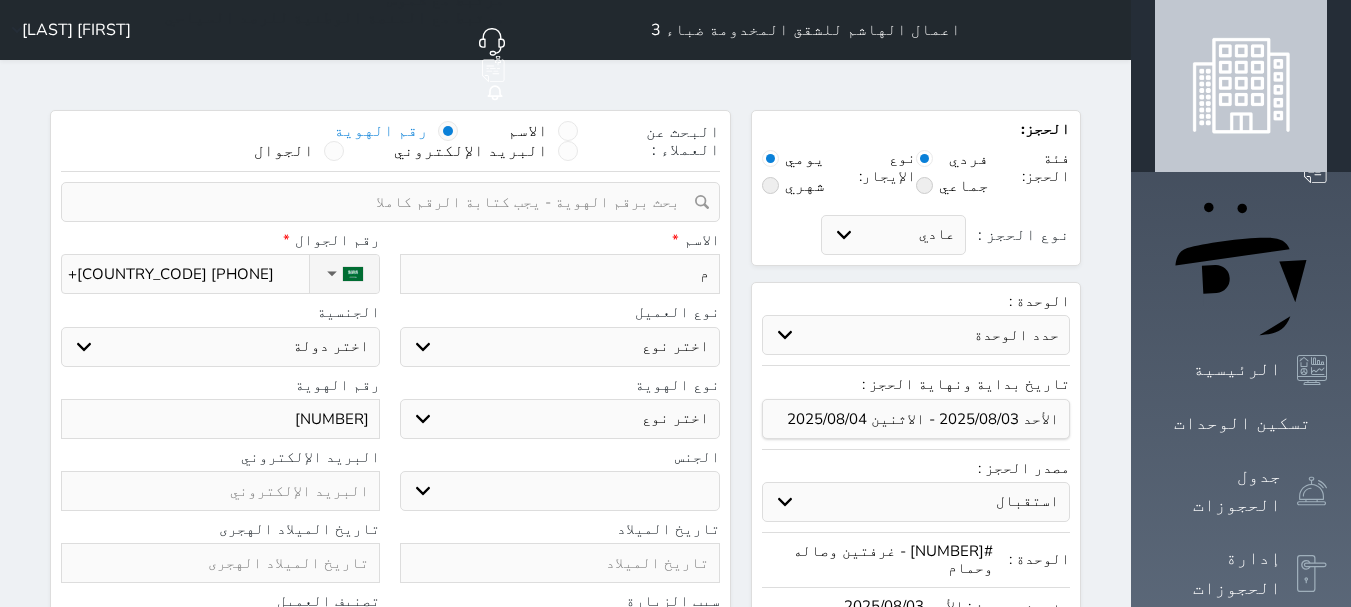 type on "ما" 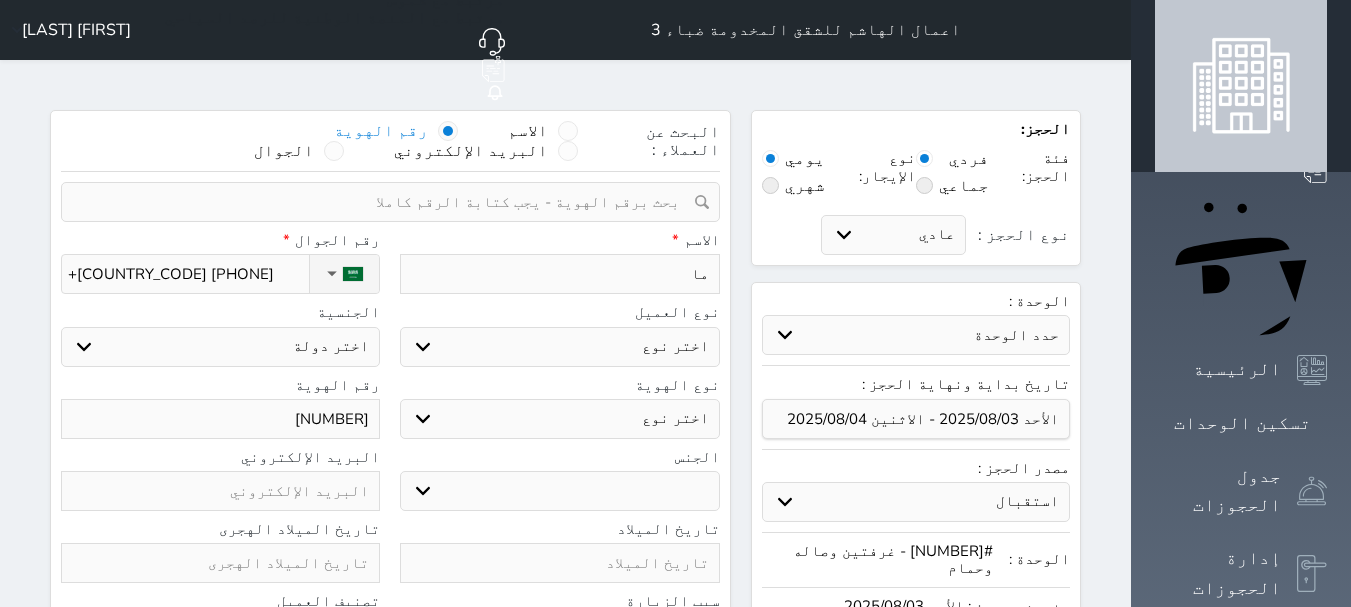 type on "[FIRST]" 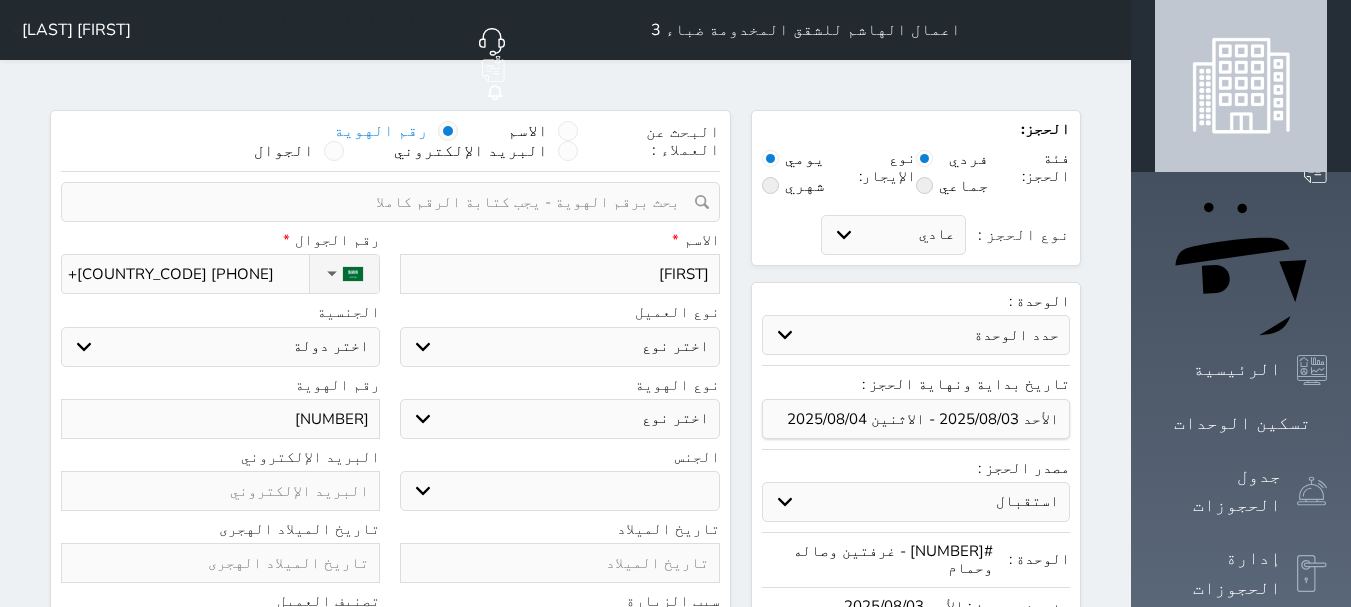 select 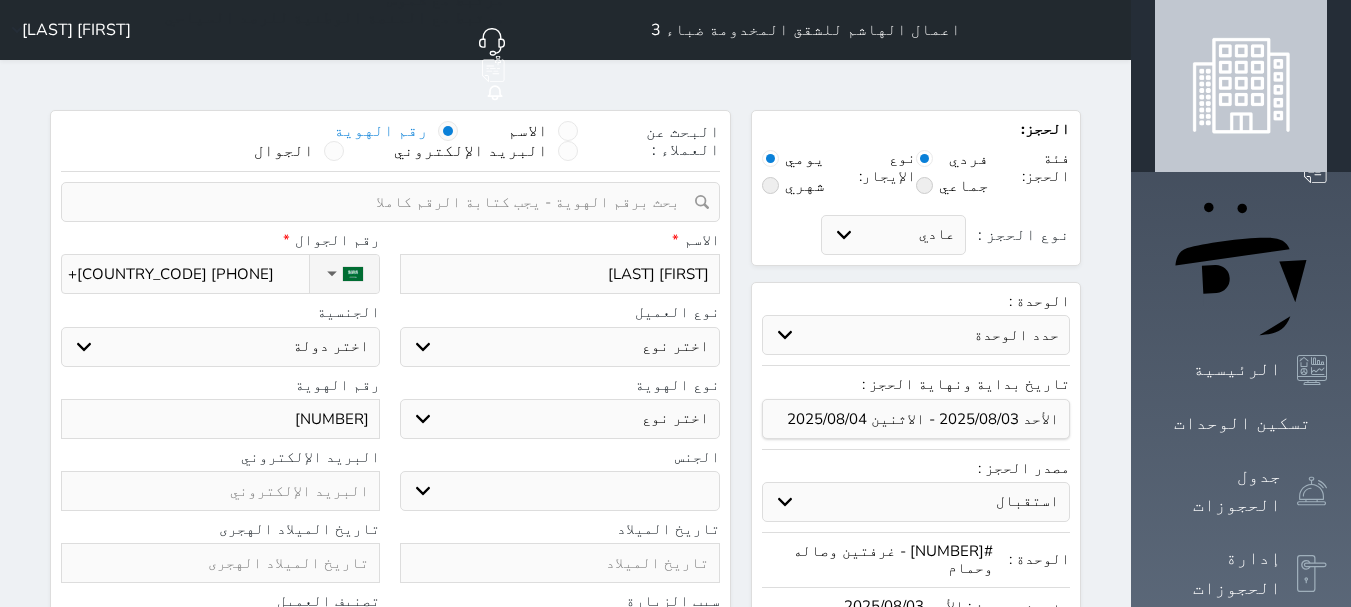type on "[FIRST] [LAST]" 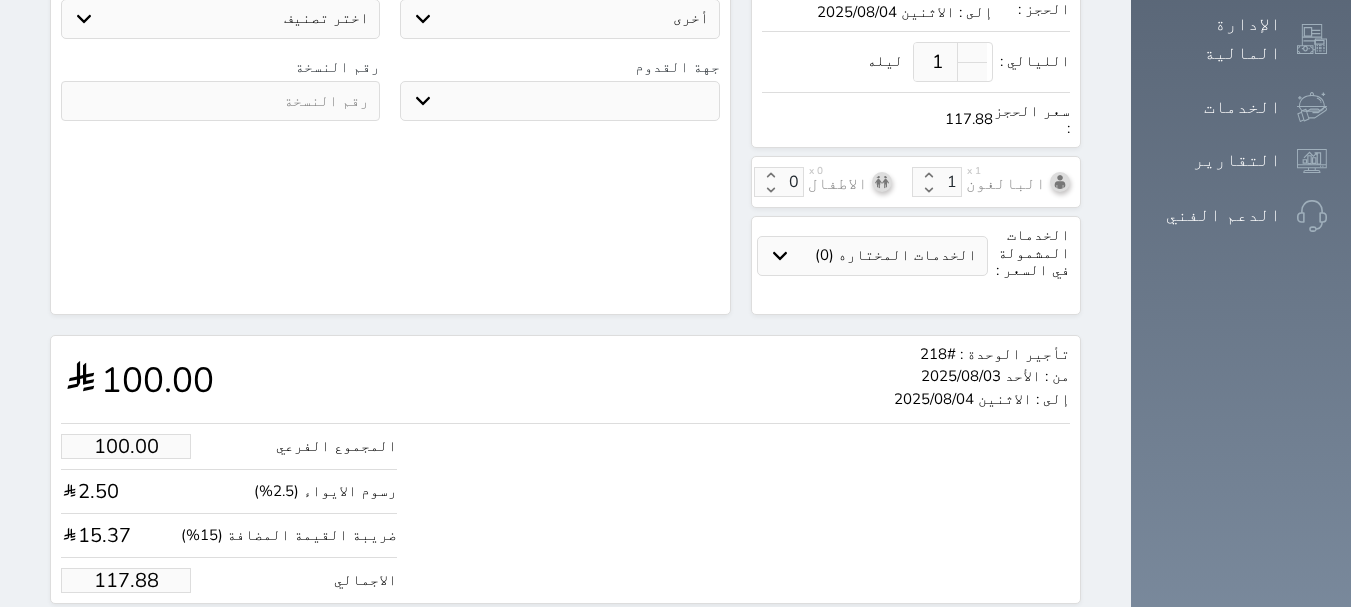 scroll, scrollTop: 620, scrollLeft: 0, axis: vertical 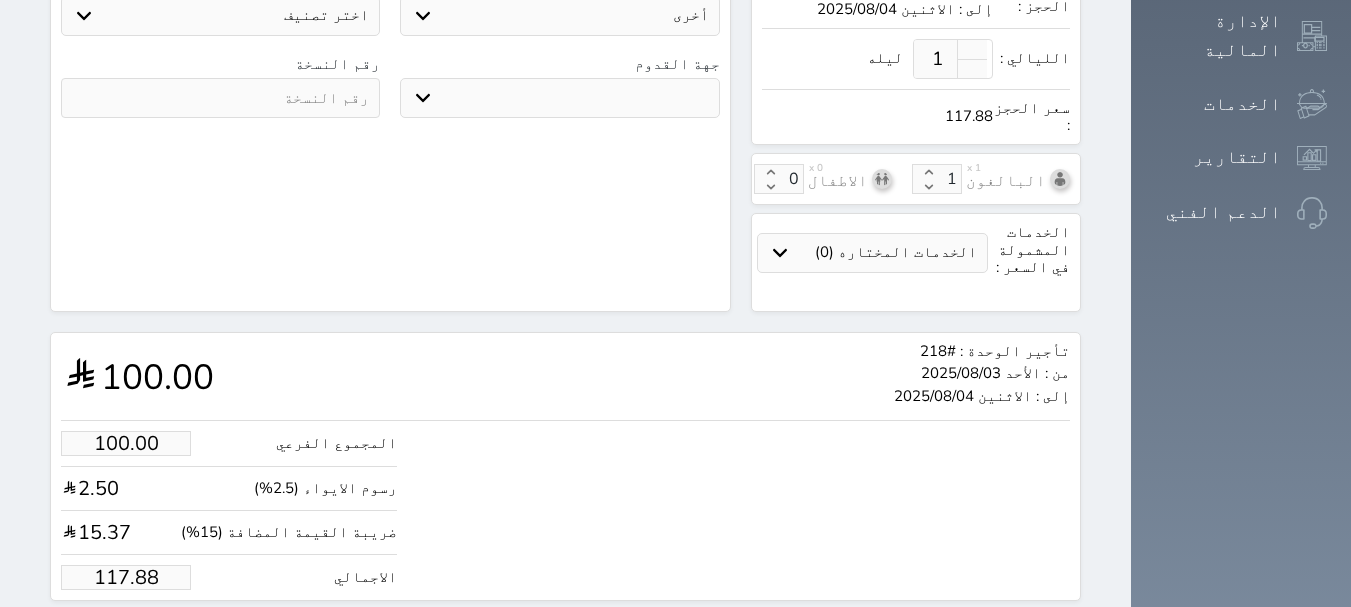type on "[FIRST] [LAST]" 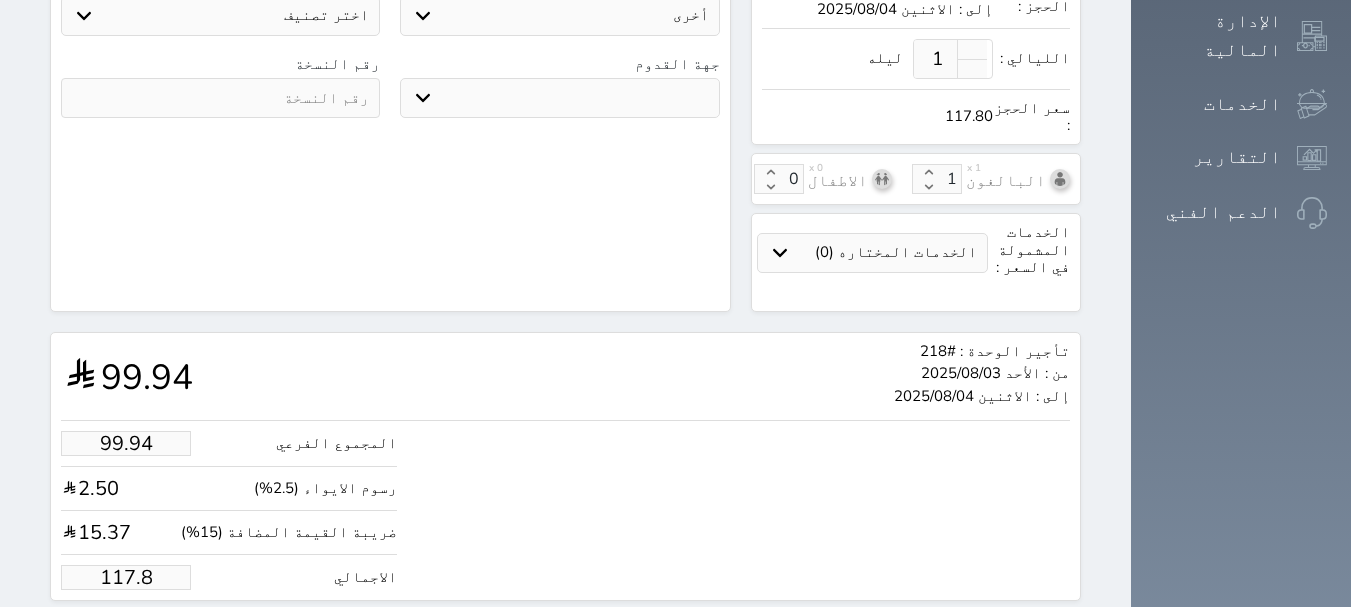 type on "117" 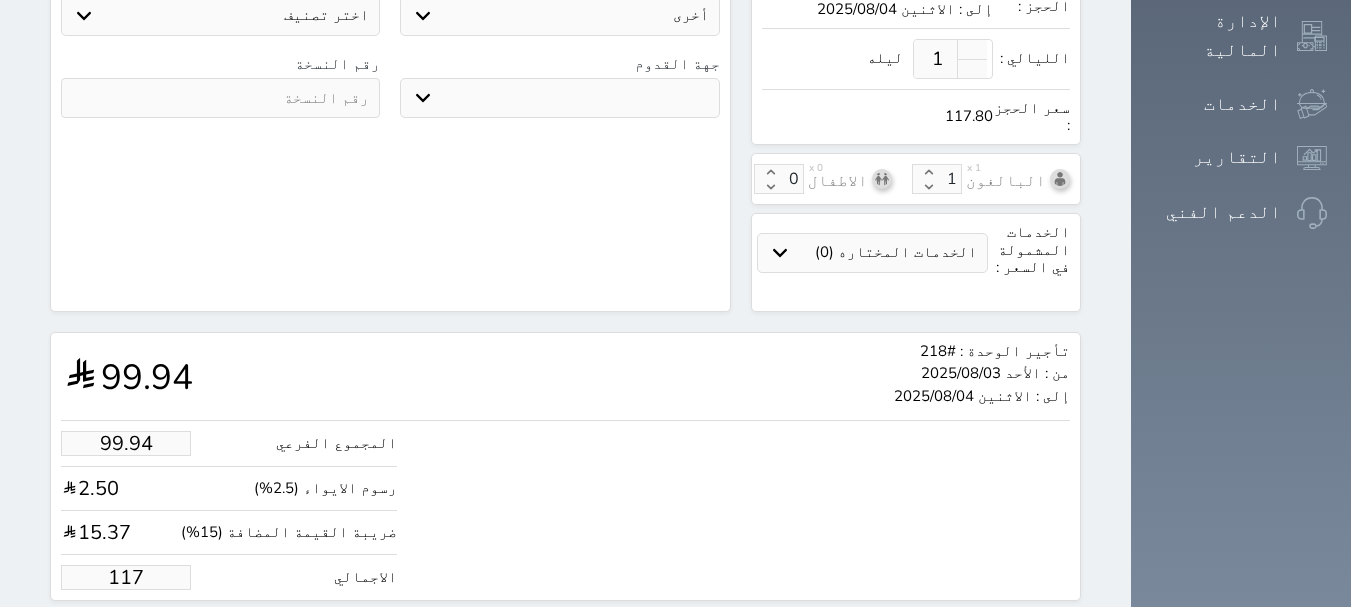 type on "9.33" 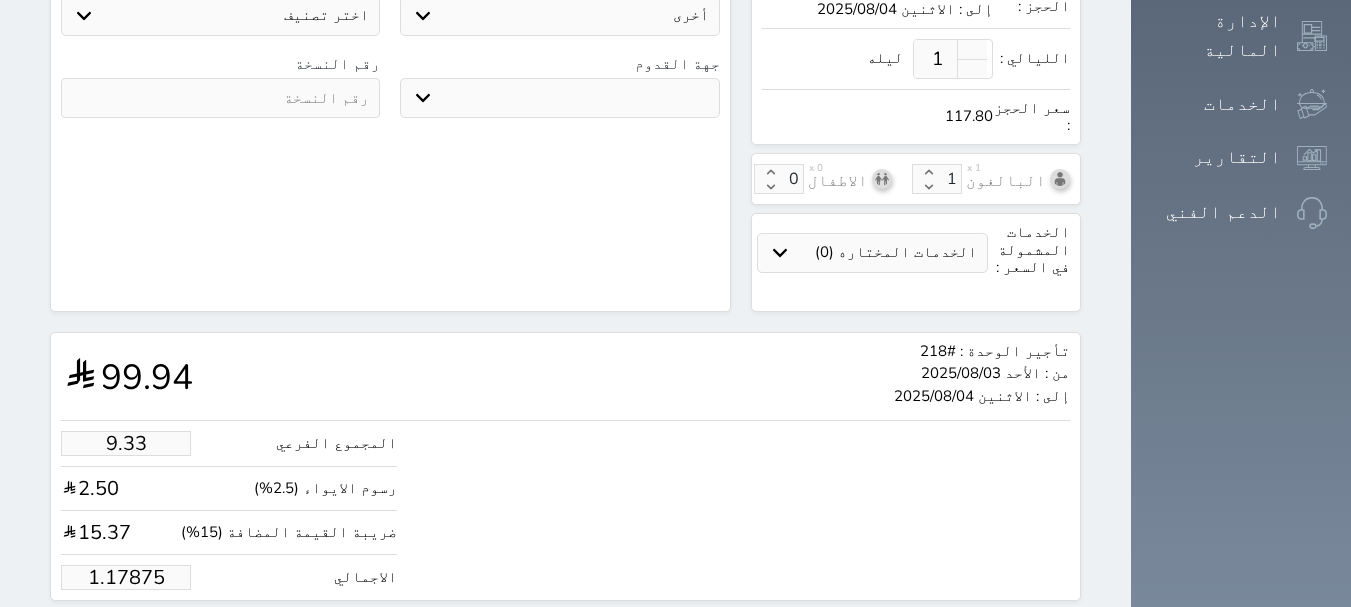 type on "1.1787" 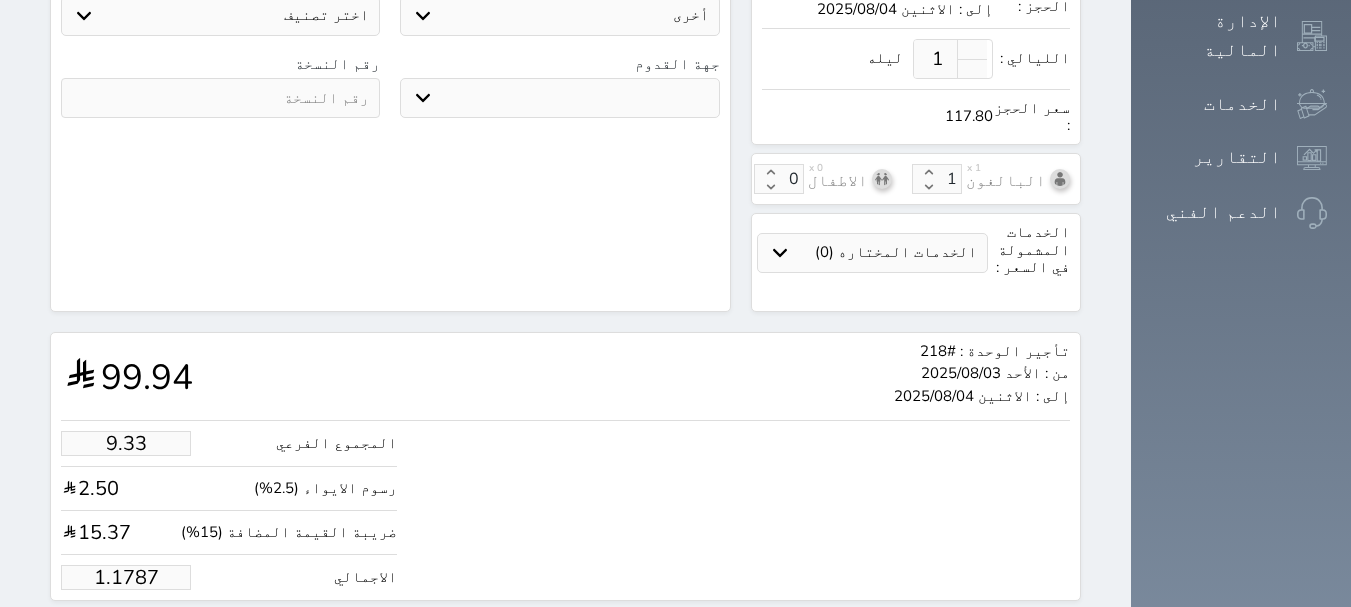 type on "1.00" 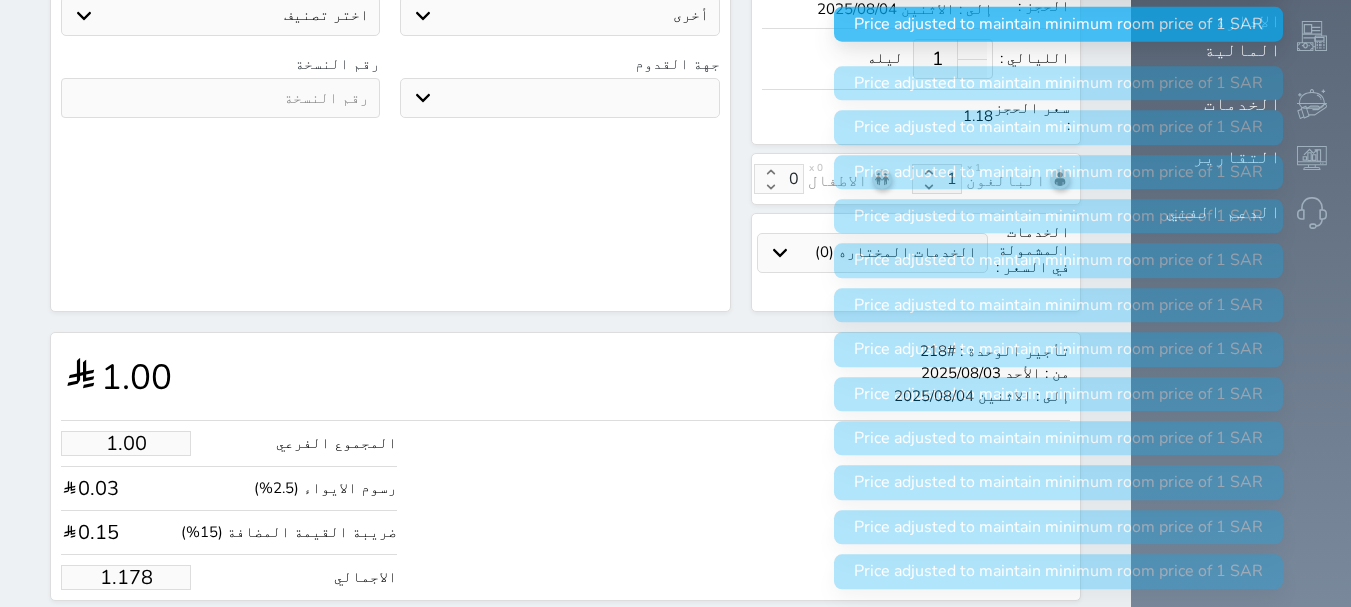 type on "1.17" 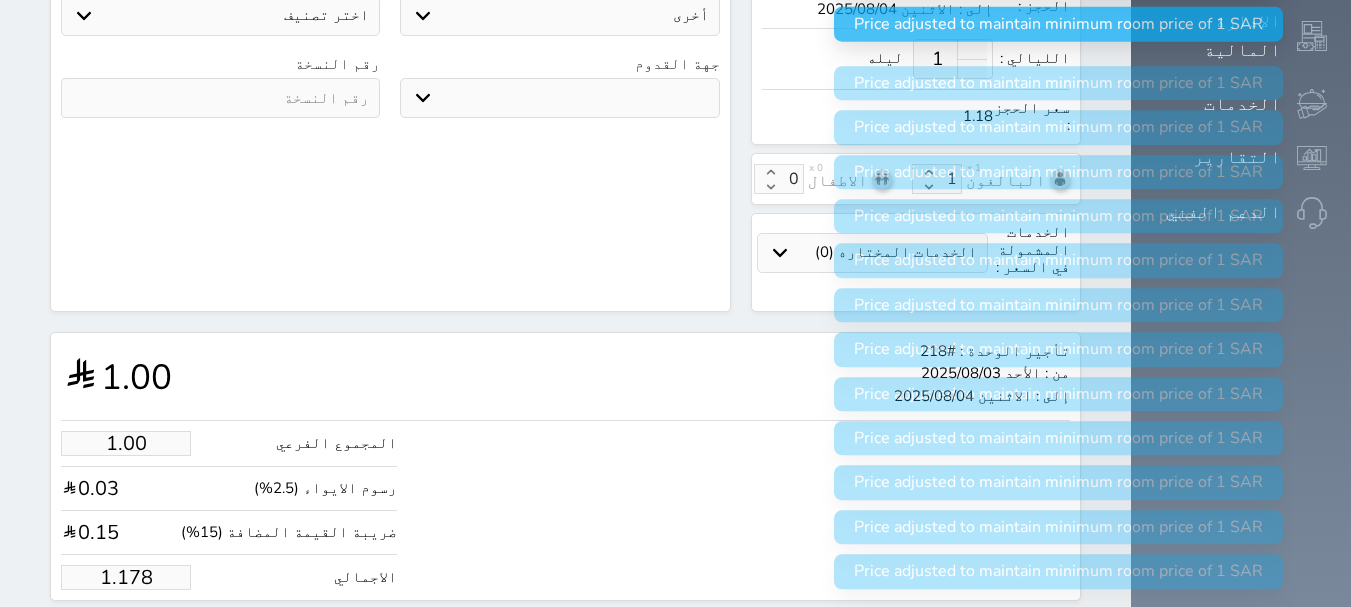select 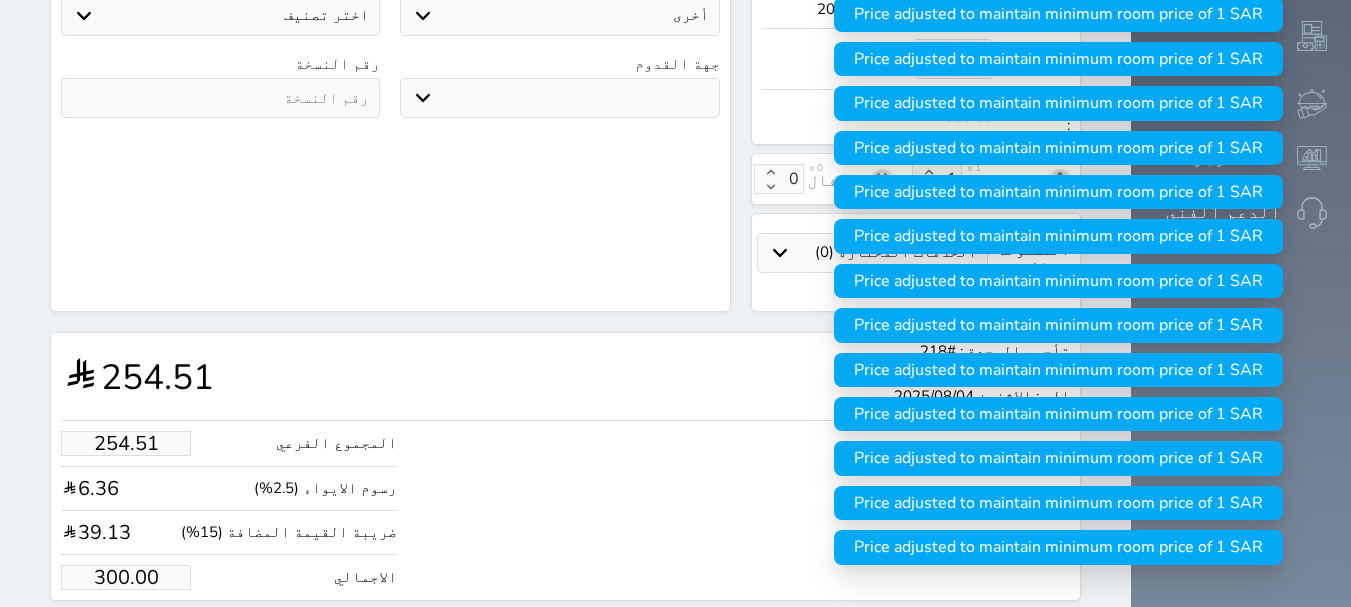 click on "حجز" at bounding box center (149, 638) 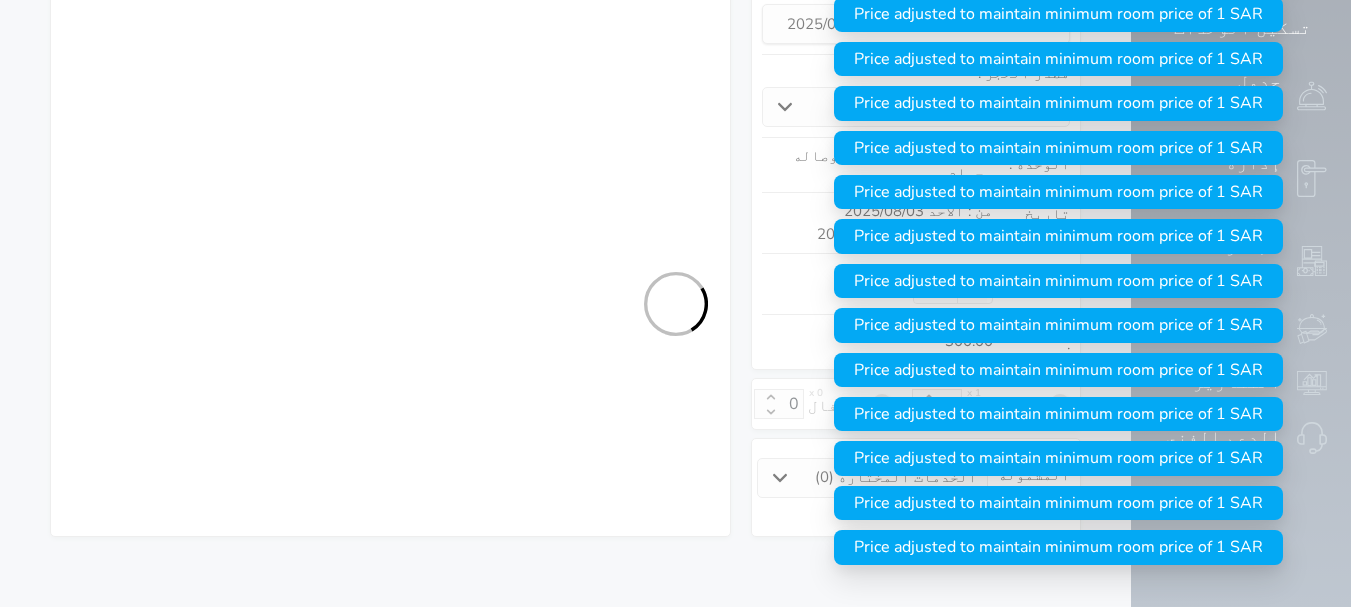 scroll, scrollTop: 297, scrollLeft: 0, axis: vertical 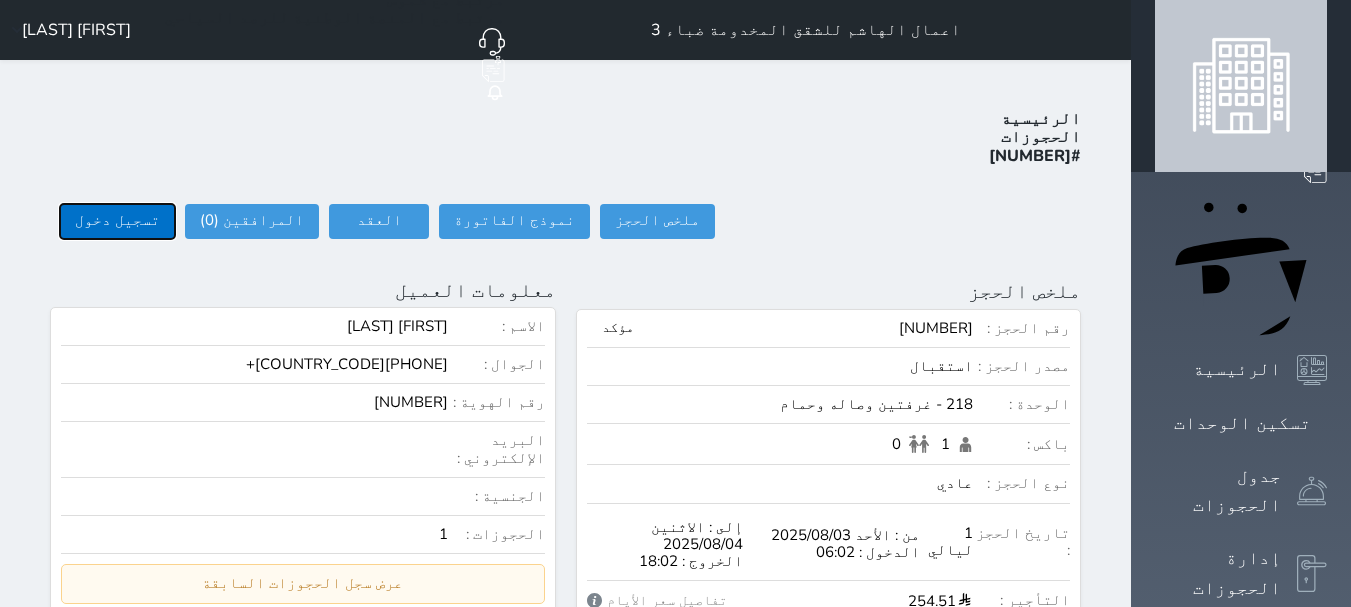 click on "تسجيل دخول" at bounding box center [117, 221] 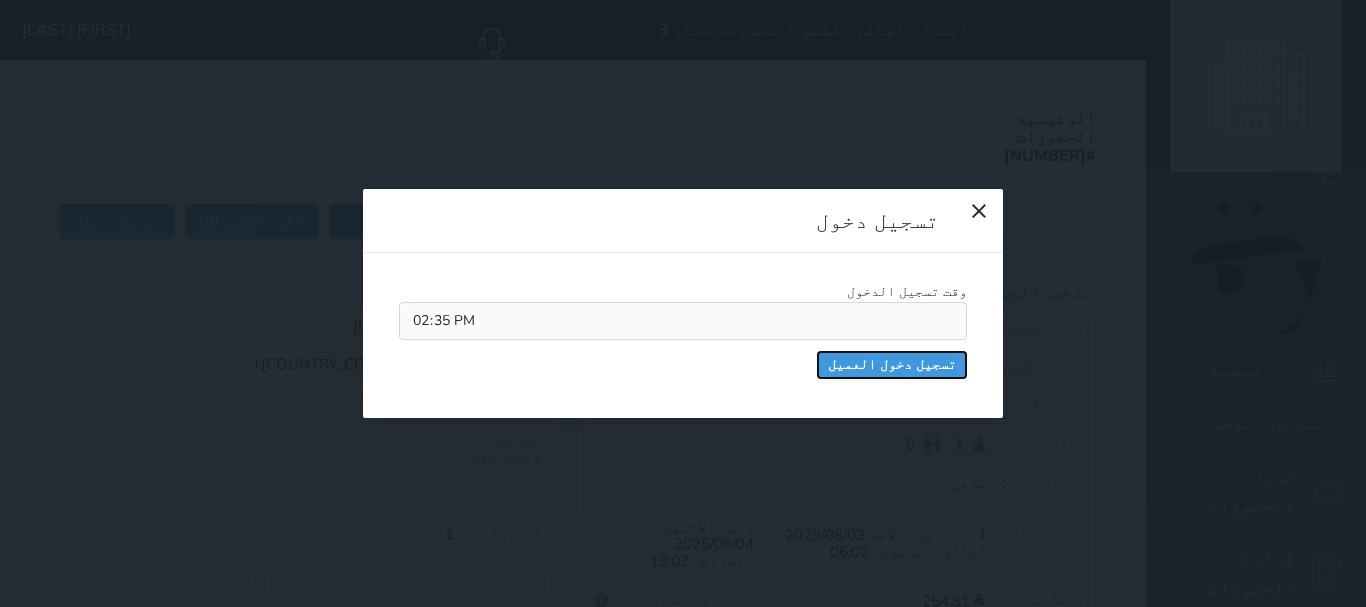 click on "تسجيل دخول العميل" at bounding box center [892, 365] 